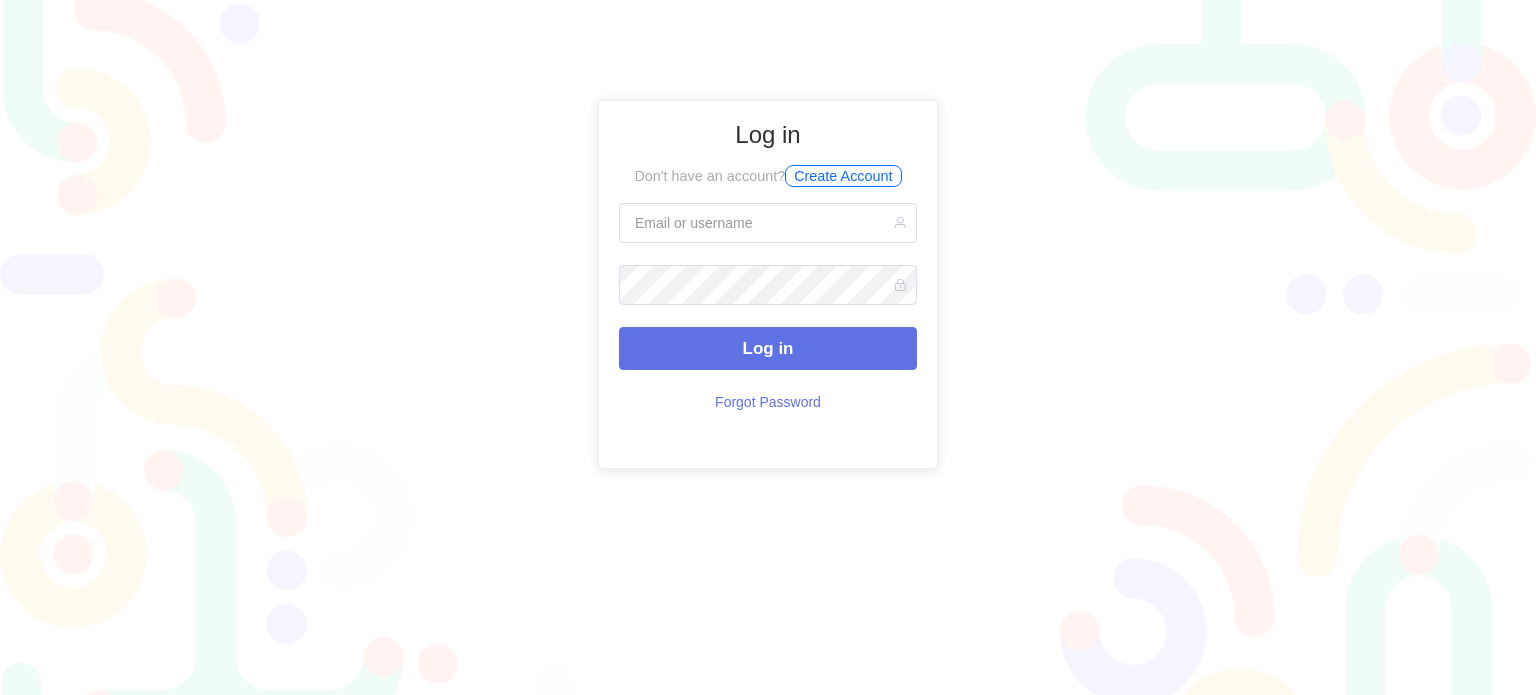 scroll, scrollTop: 0, scrollLeft: 0, axis: both 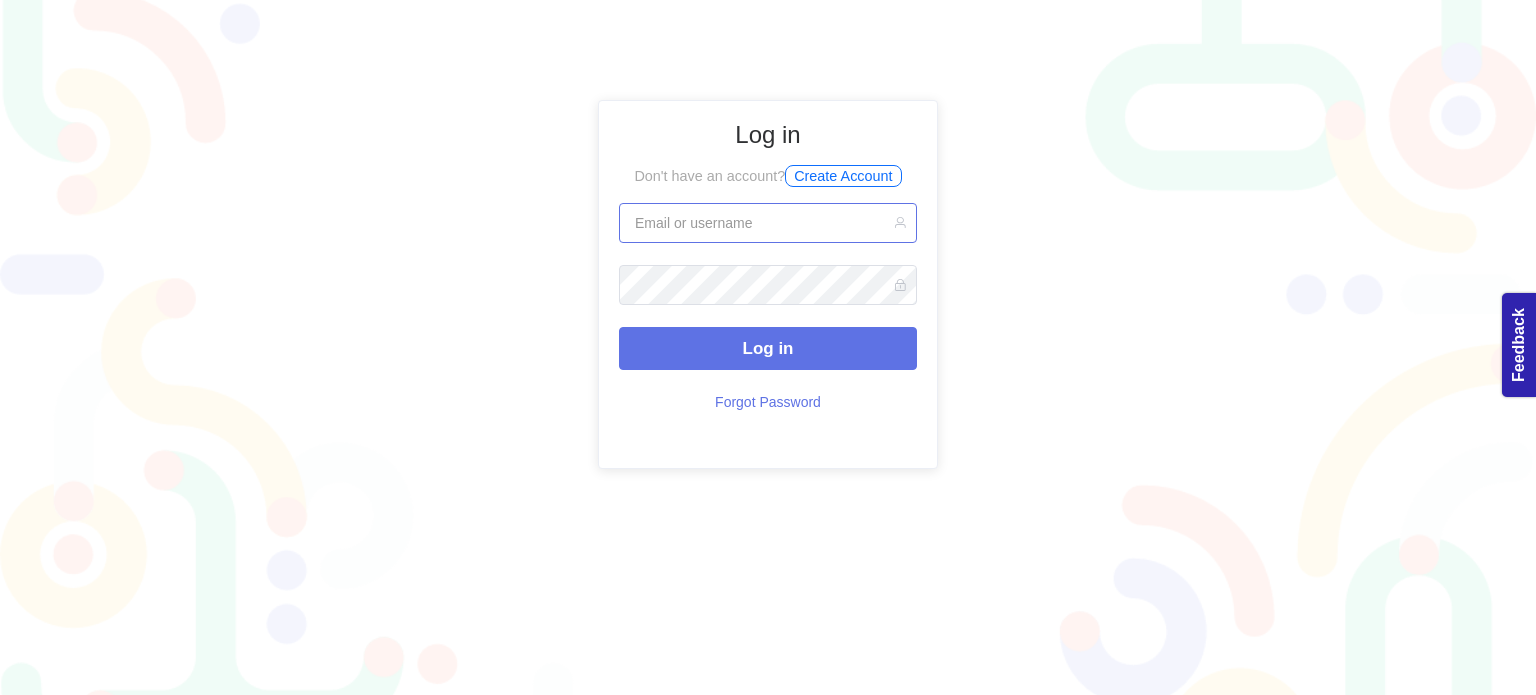 click at bounding box center (768, 223) 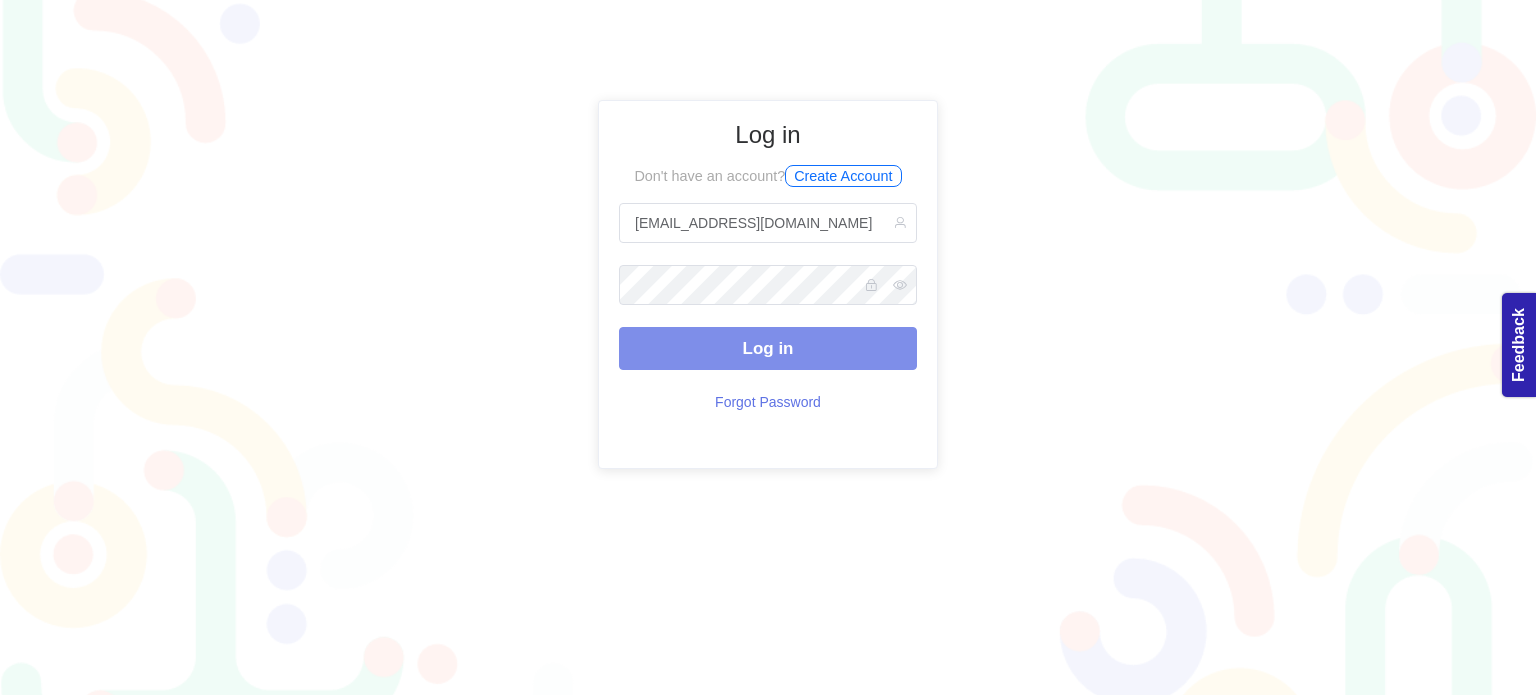 click on "Log in" at bounding box center [768, 348] 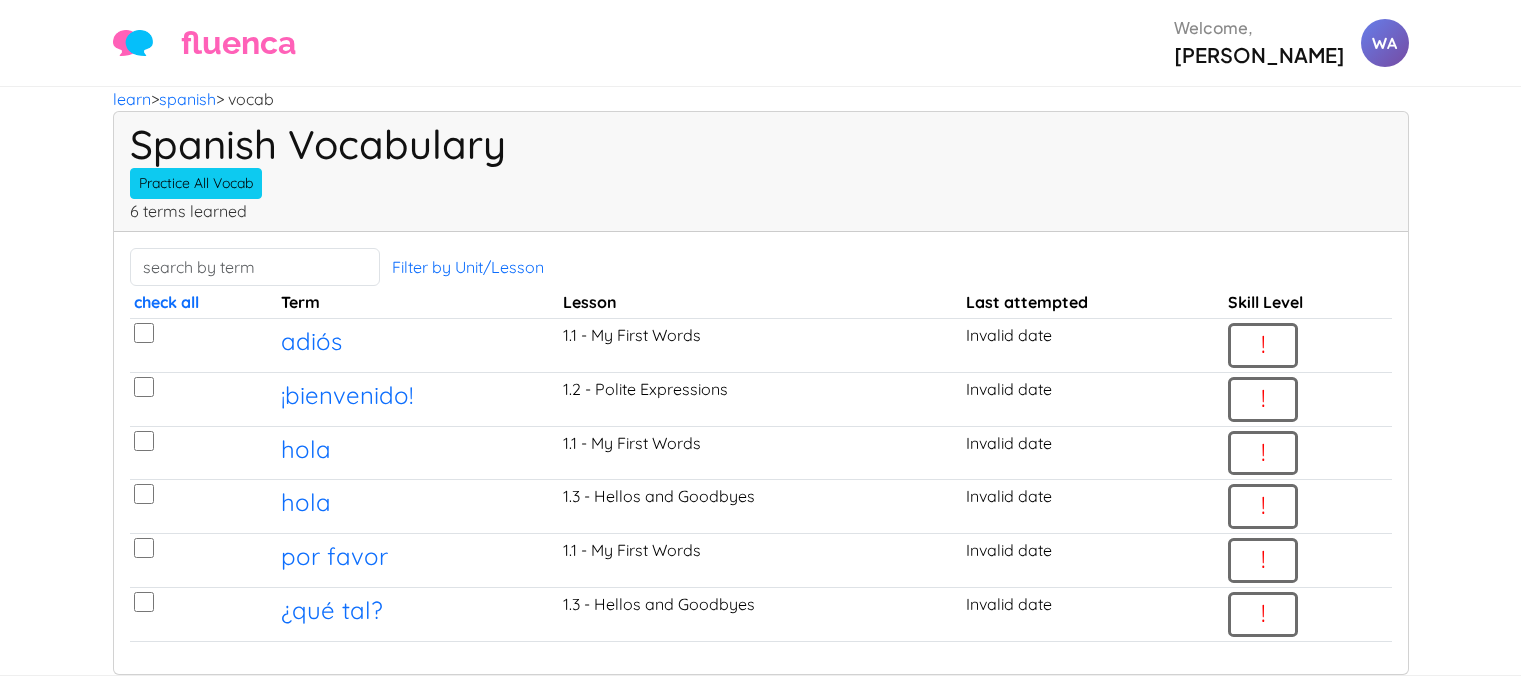 scroll, scrollTop: 0, scrollLeft: 0, axis: both 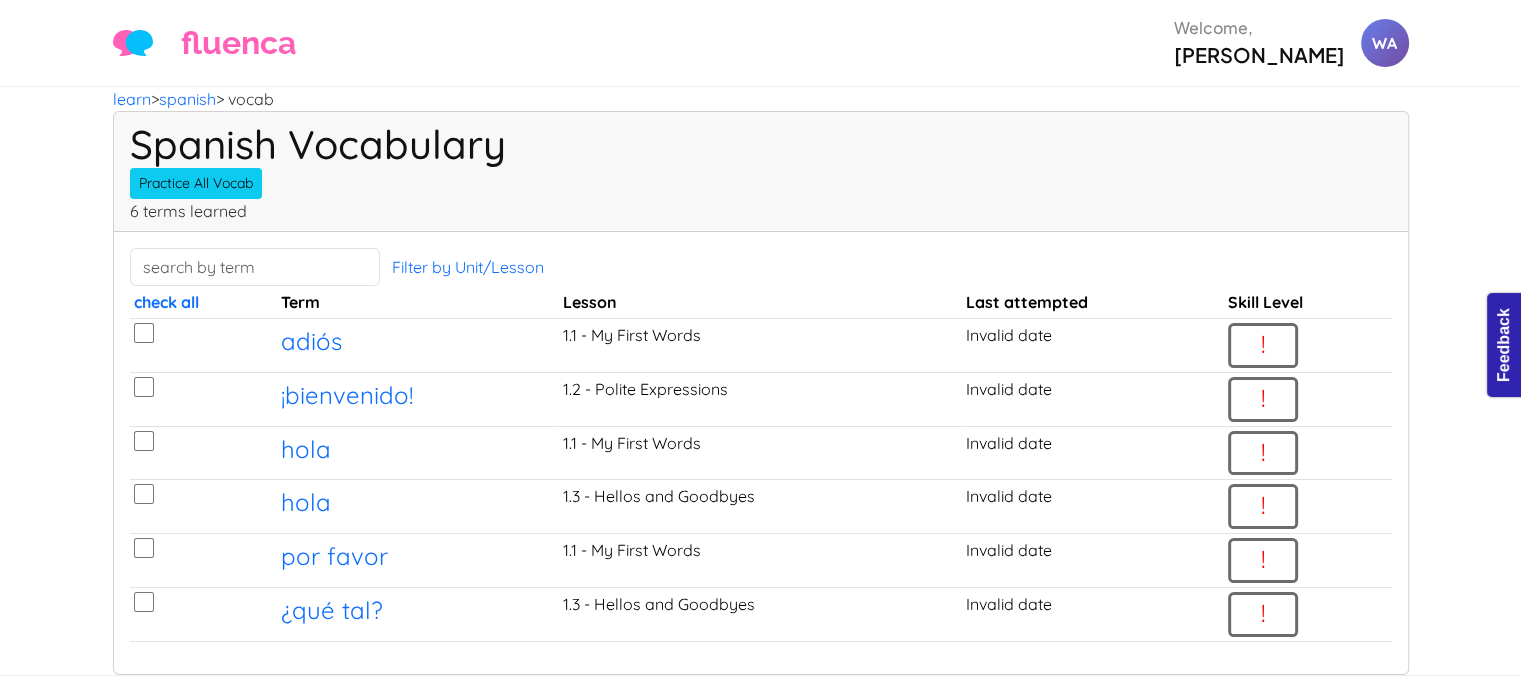 click at bounding box center (144, 333) 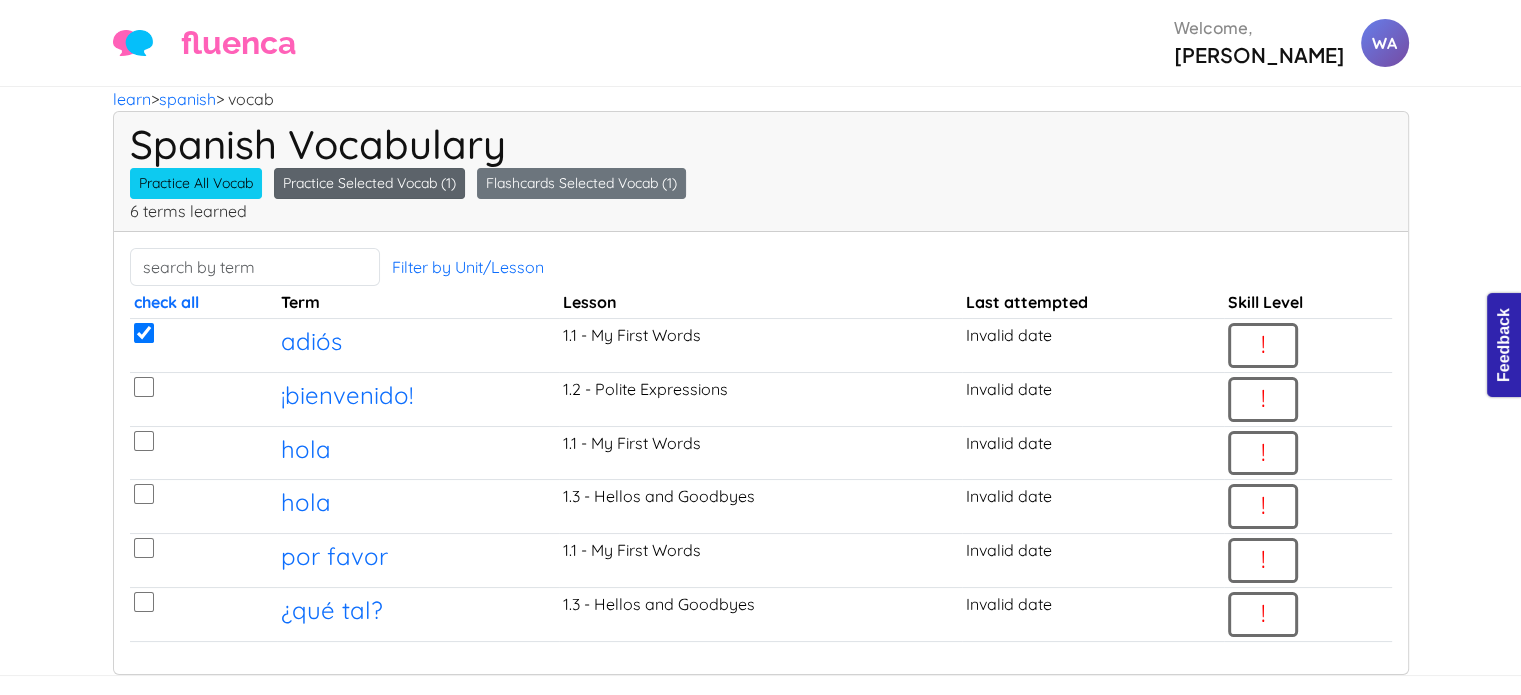 click on "Practice Selected Vocab (1)" at bounding box center (369, 183) 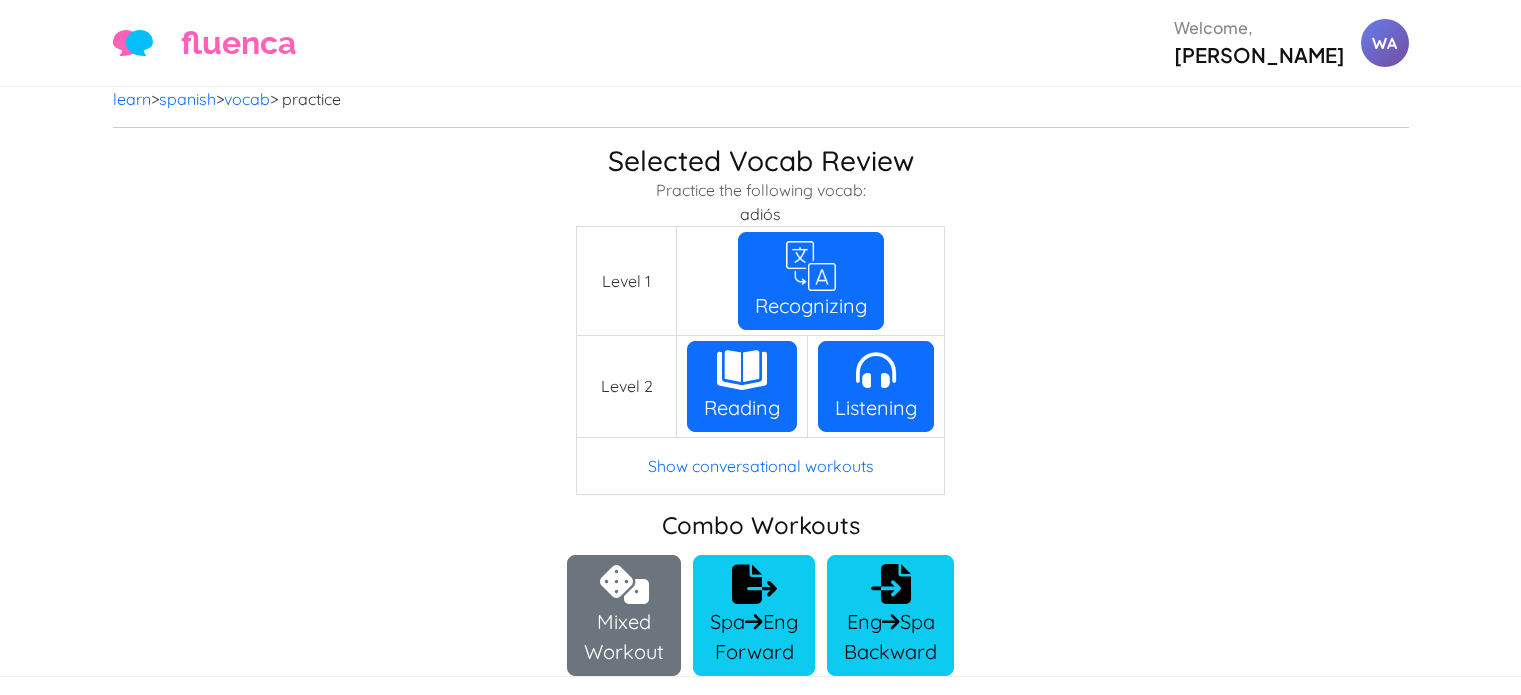 scroll, scrollTop: 0, scrollLeft: 0, axis: both 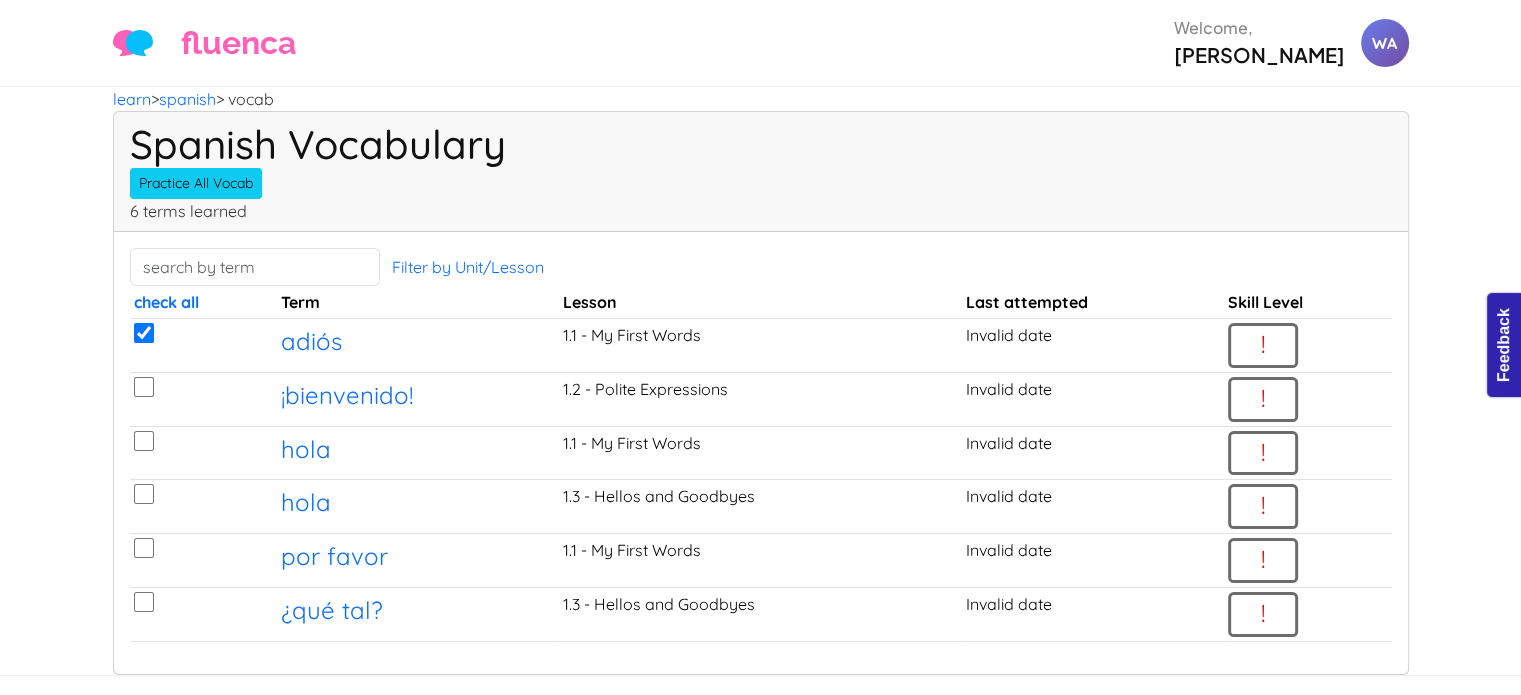 click at bounding box center [144, 387] 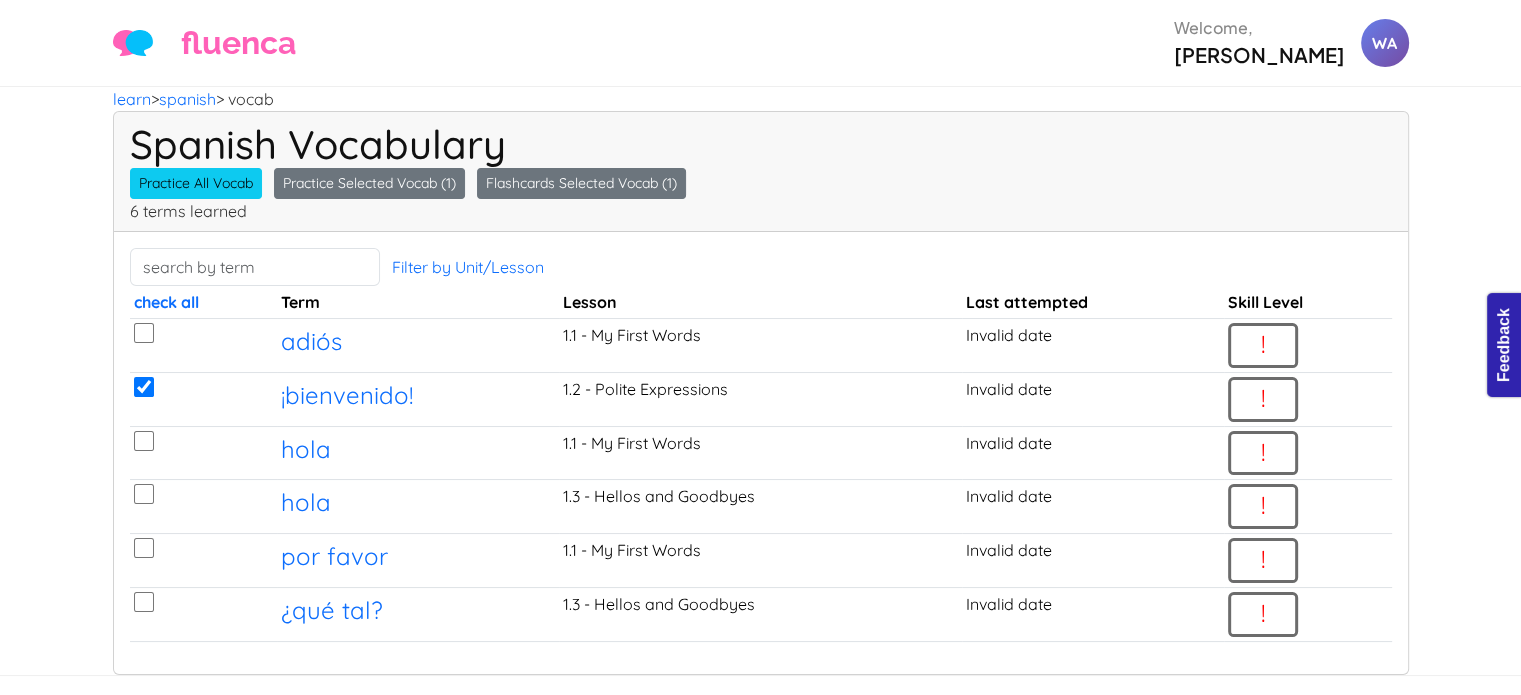 click at bounding box center [144, 333] 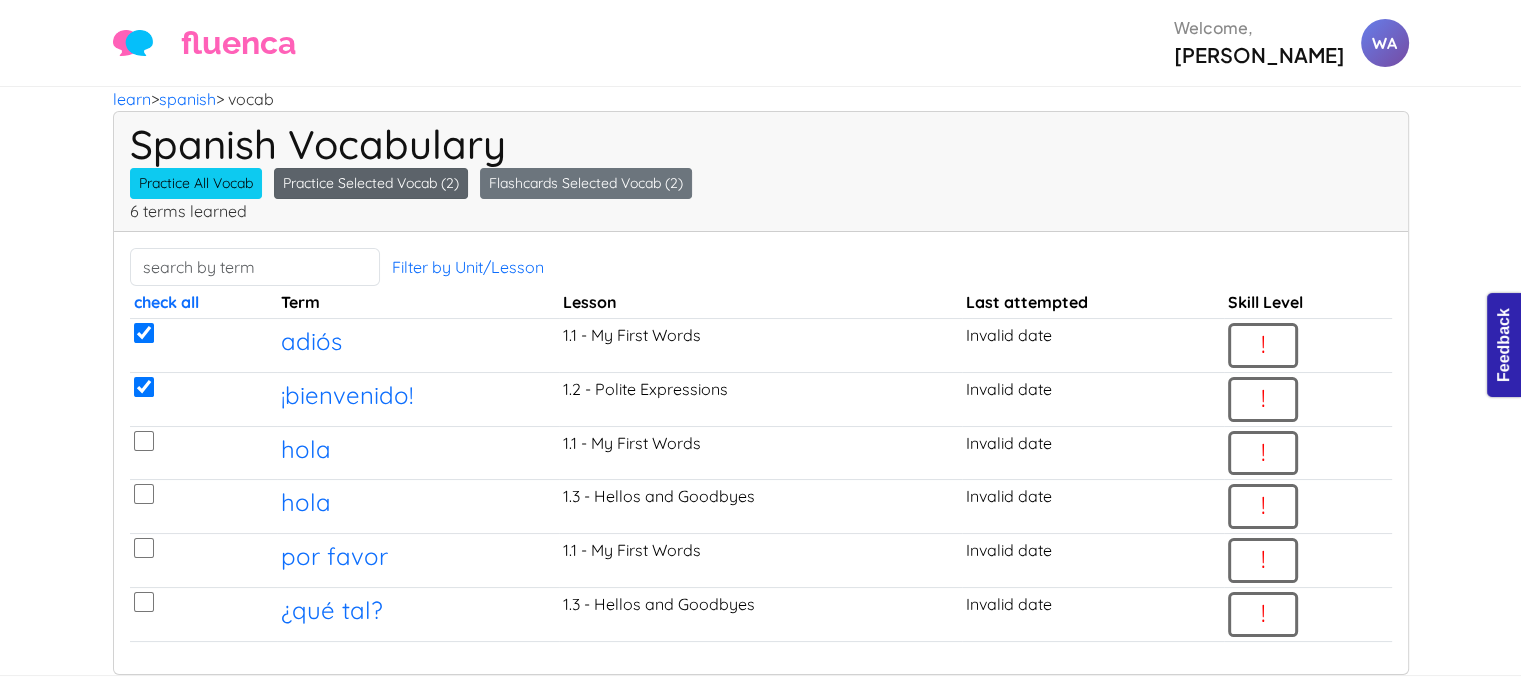 click on "Practice Selected Vocab (2)" at bounding box center (371, 183) 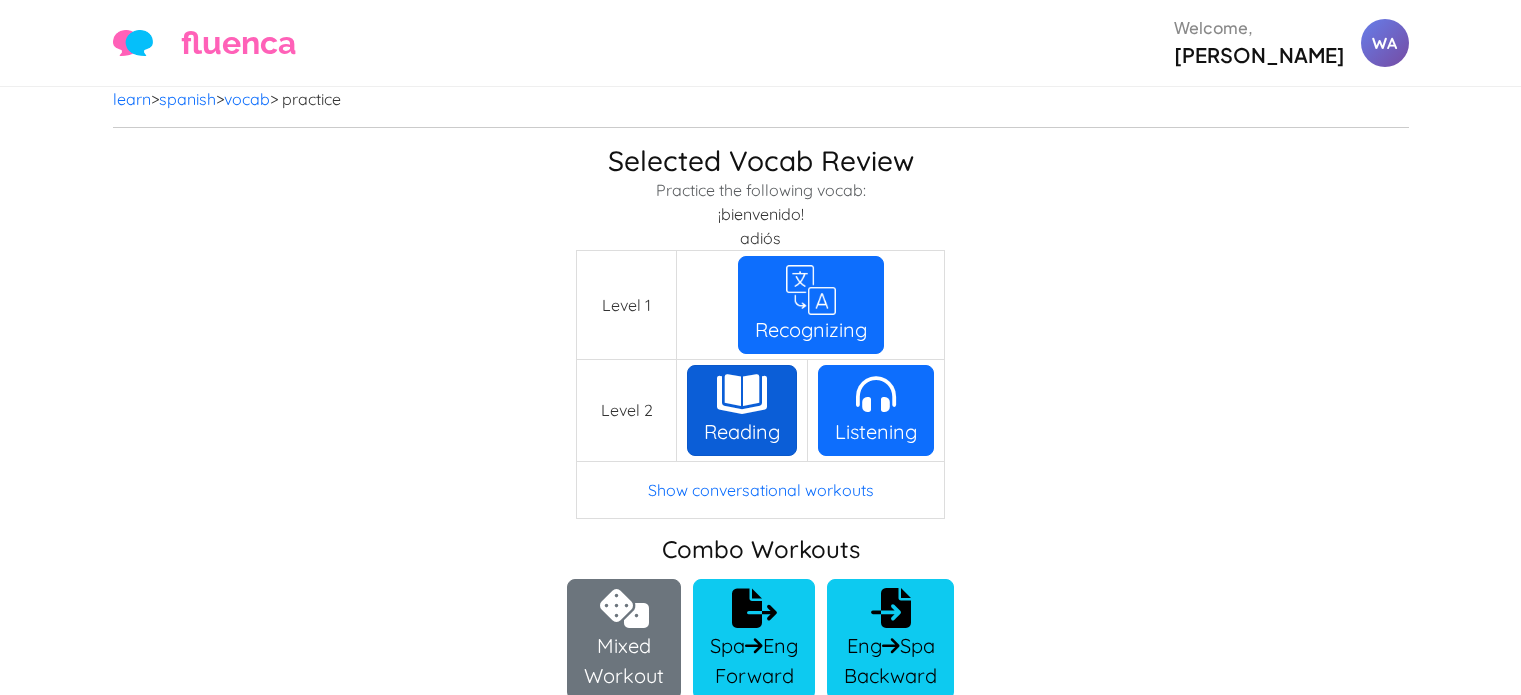 scroll, scrollTop: 0, scrollLeft: 0, axis: both 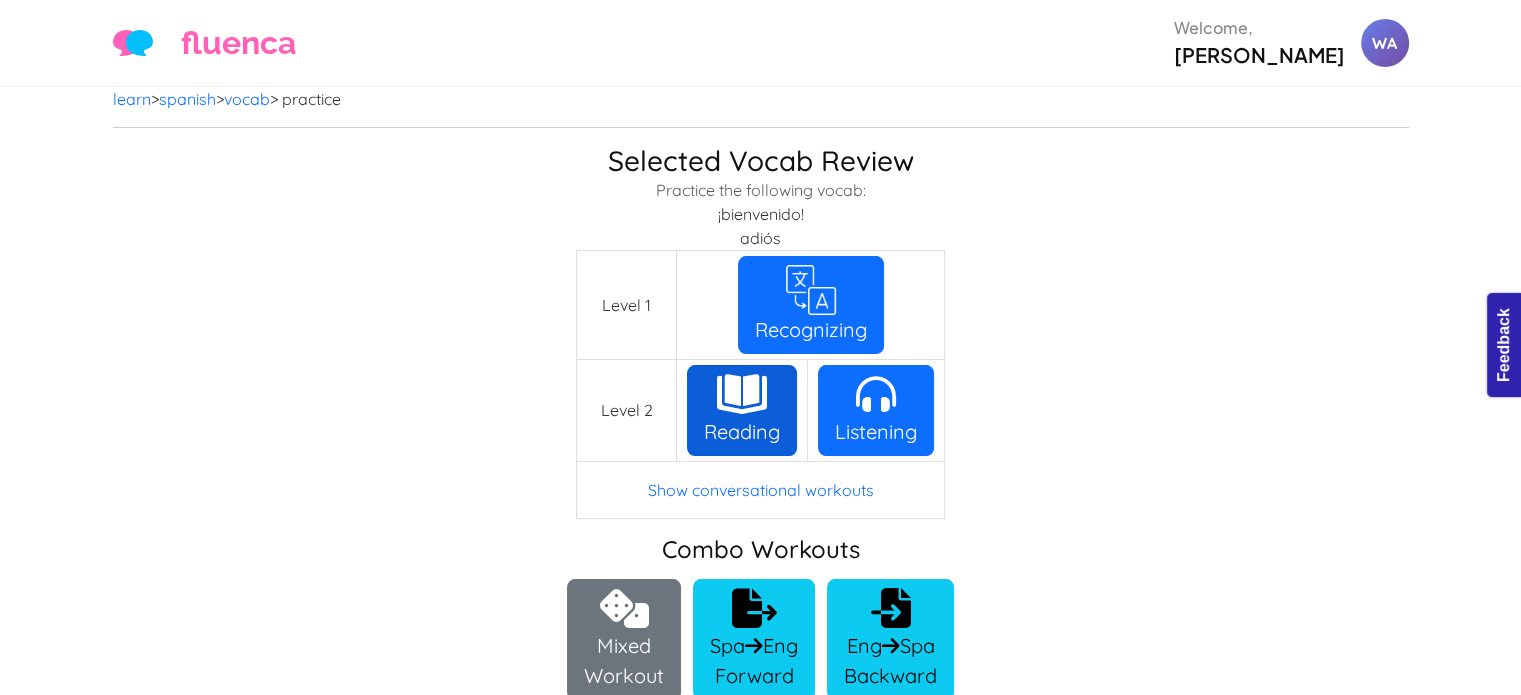 click at bounding box center (742, 394) 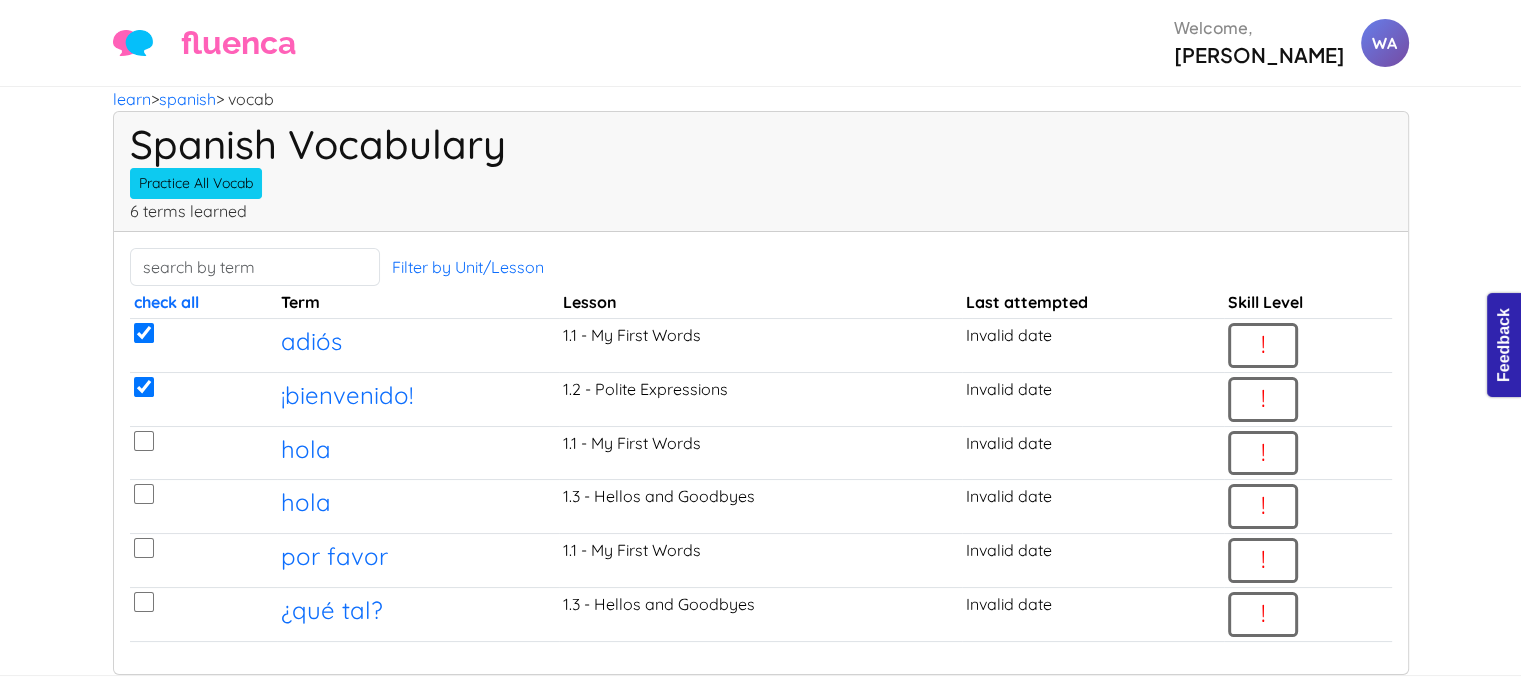 scroll, scrollTop: 0, scrollLeft: 0, axis: both 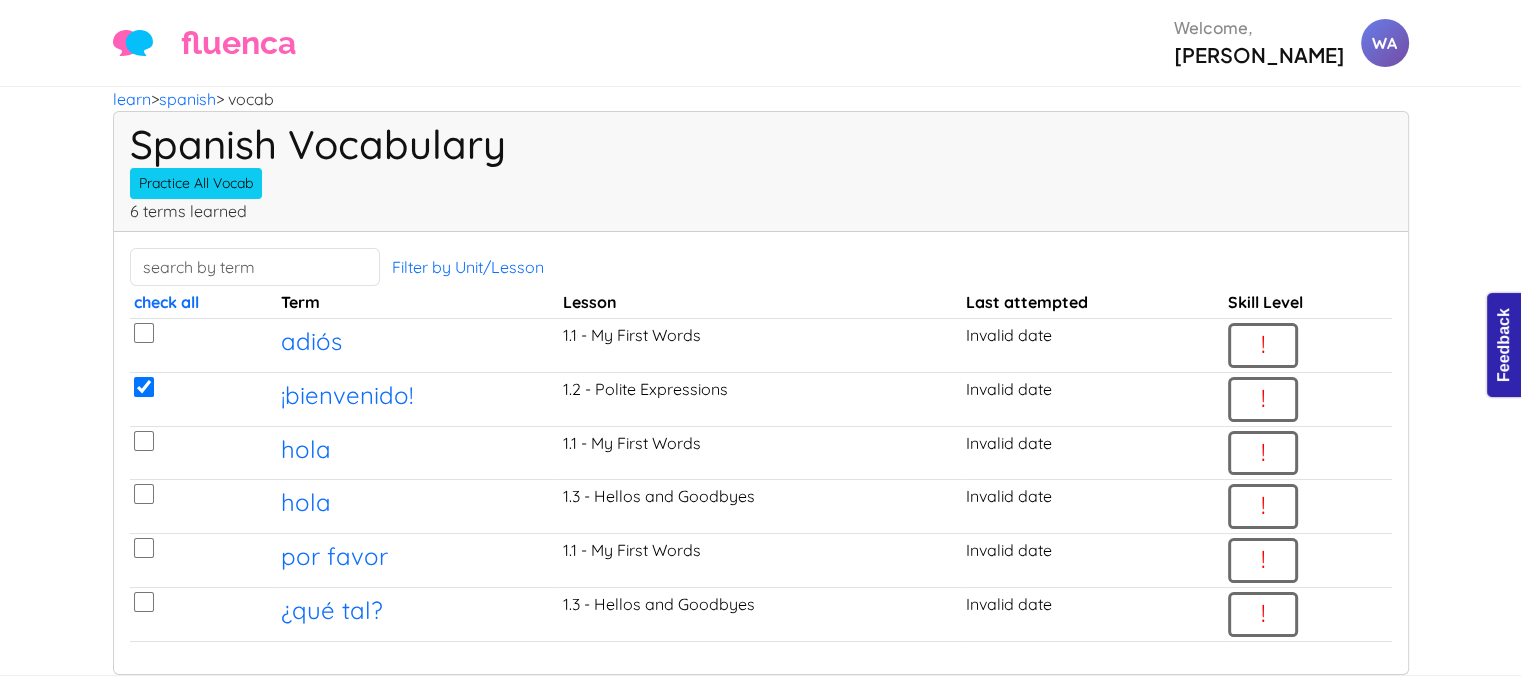 click at bounding box center (144, 387) 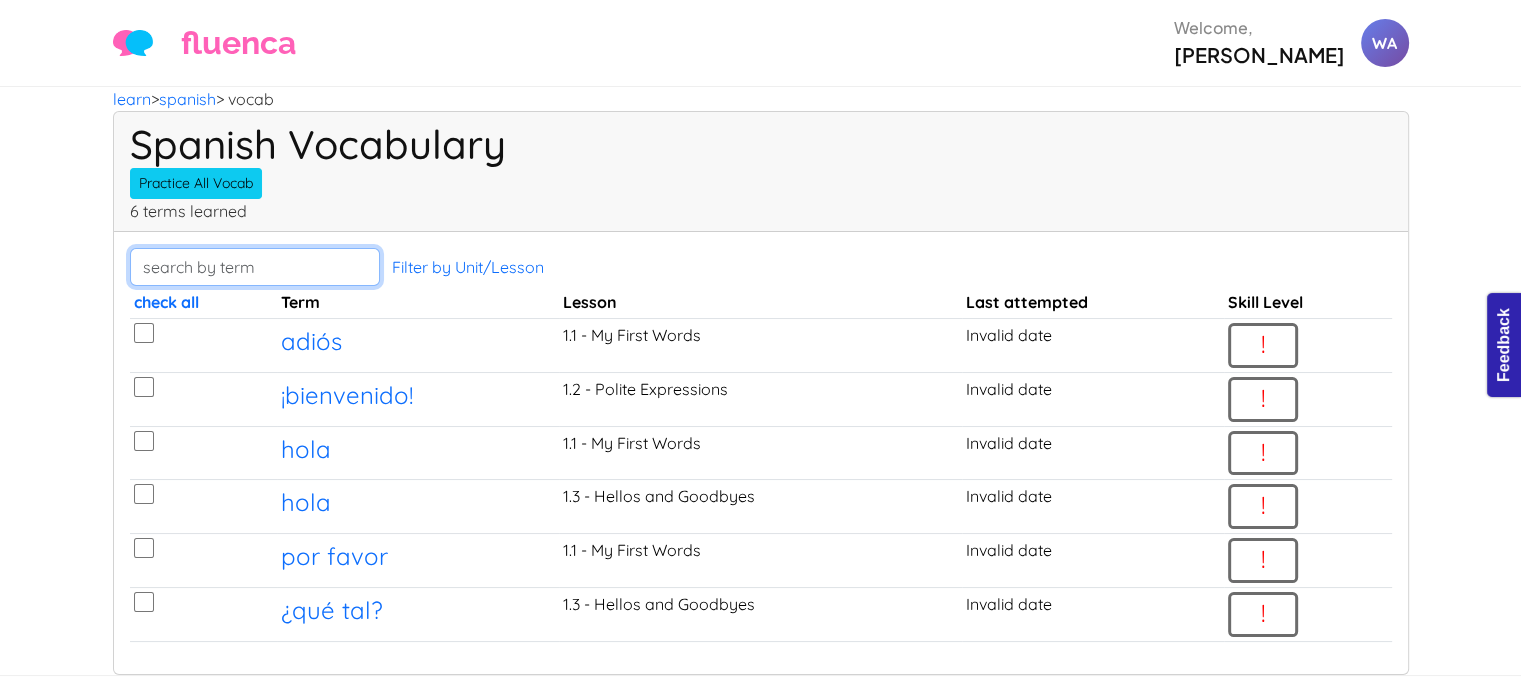 click at bounding box center (255, 267) 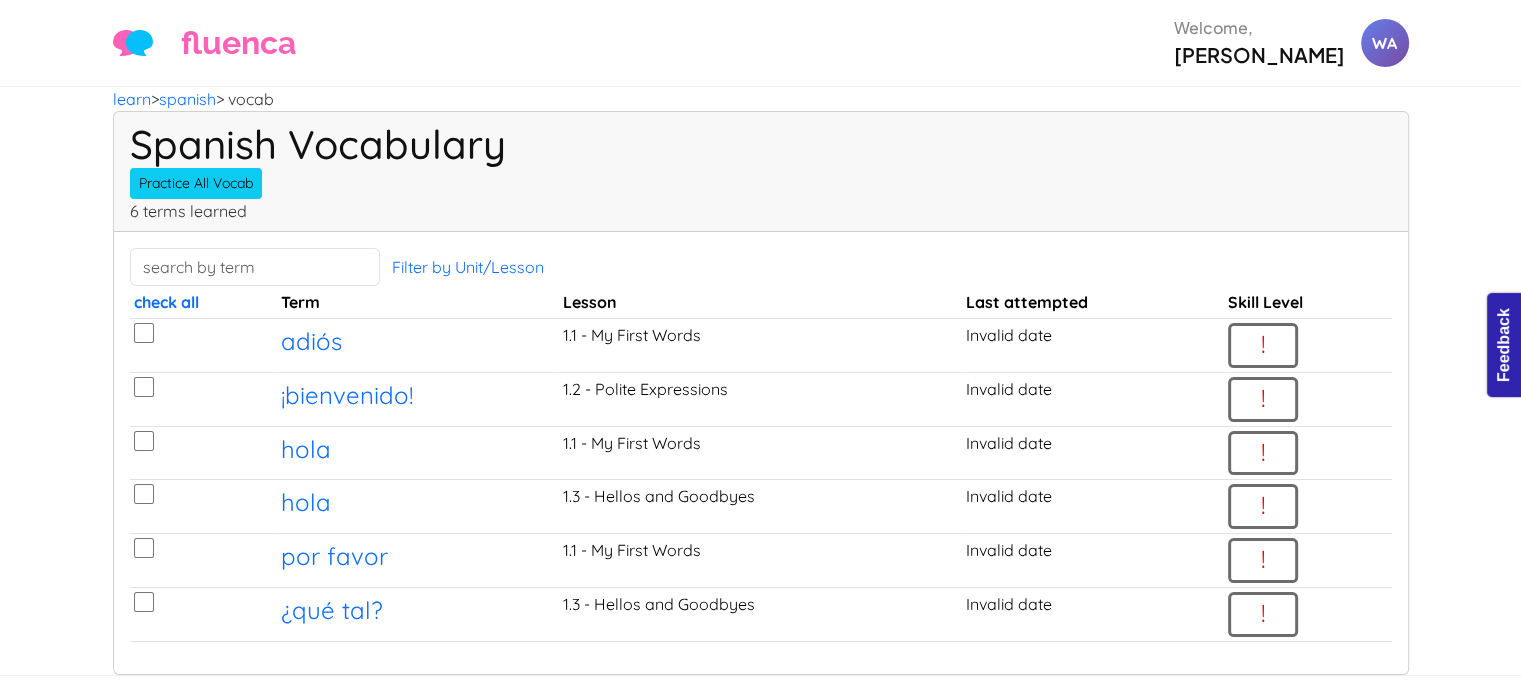 click on "Spanish Vocabulary Practice All Vocab      Practice Selected Vocab (0)       Flashcards Selected Vocab (0)   6 terms learned" at bounding box center (761, 172) 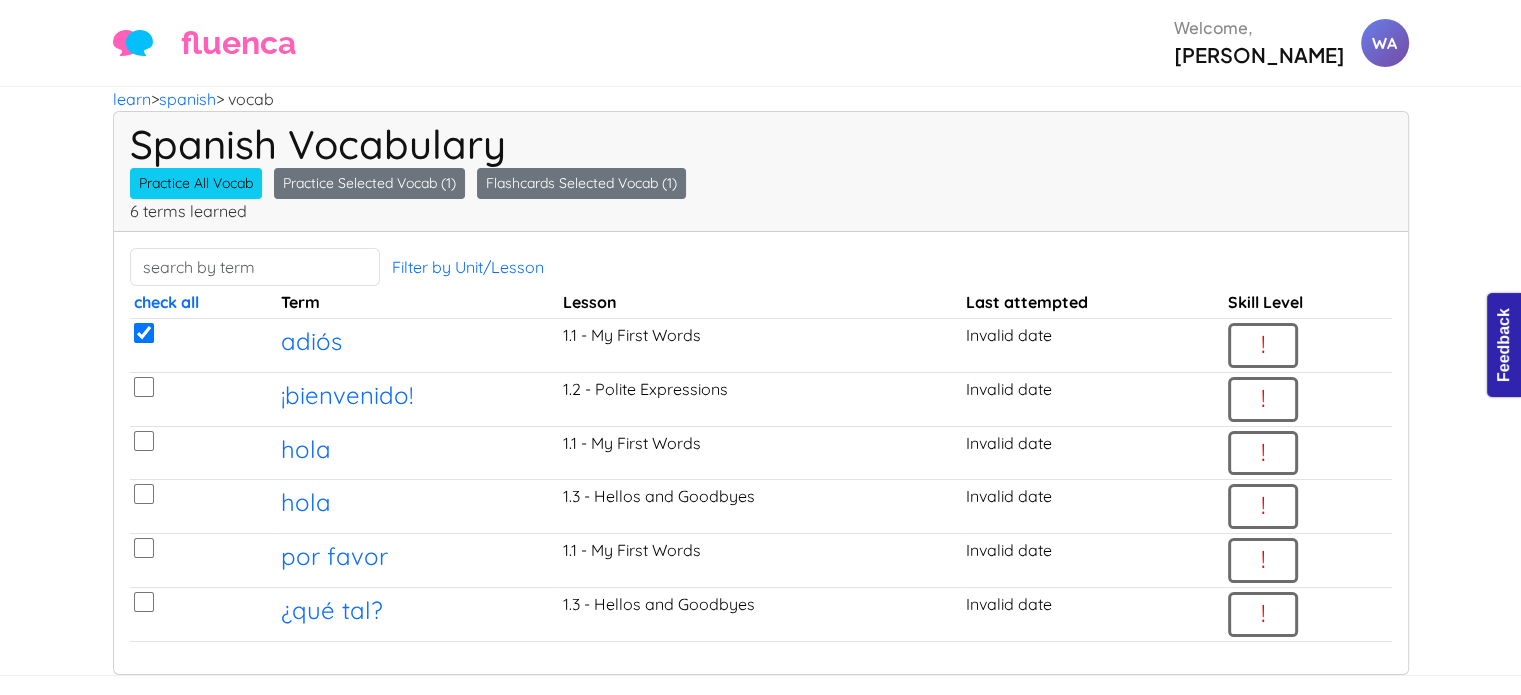 drag, startPoint x: 253, startPoint y: 203, endPoint x: 126, endPoint y: 203, distance: 127 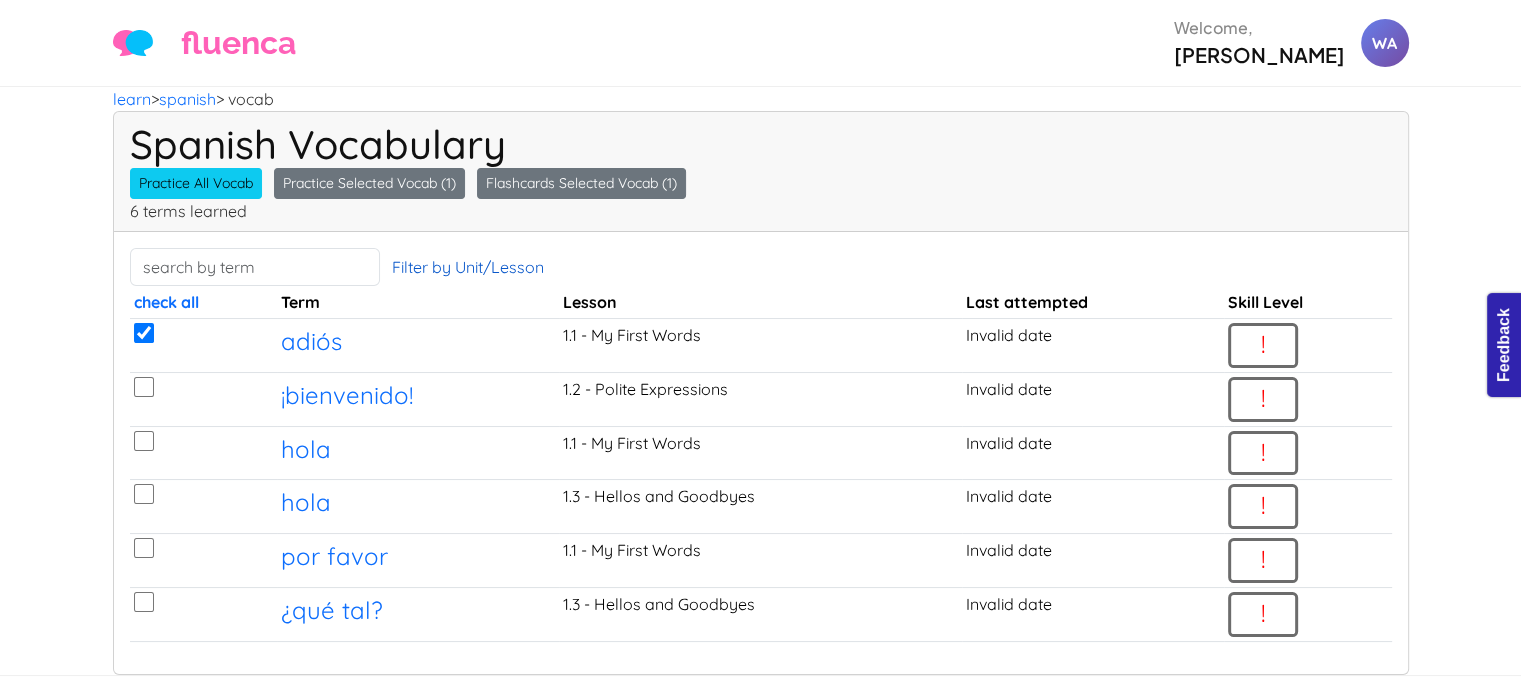 click on "Filter by Unit/Lesson" at bounding box center (468, 267) 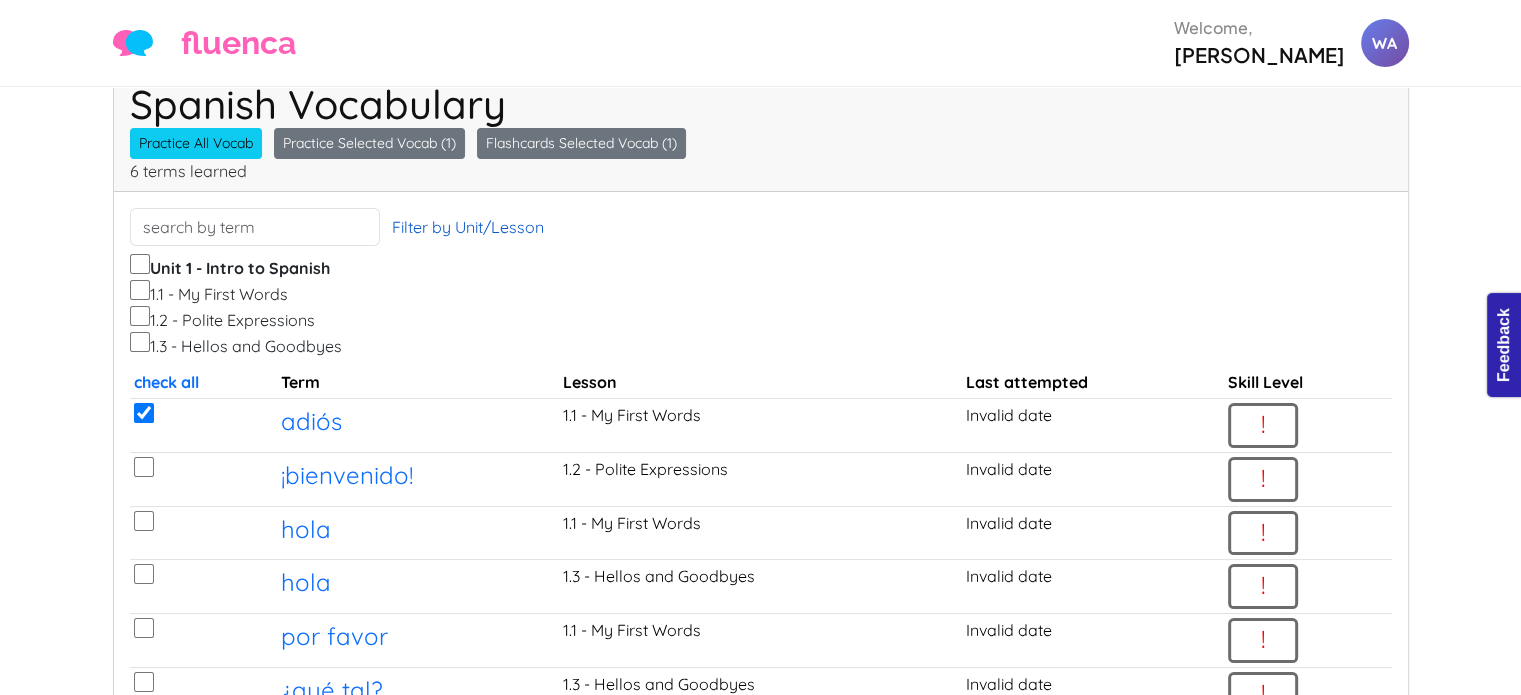 scroll, scrollTop: 40, scrollLeft: 0, axis: vertical 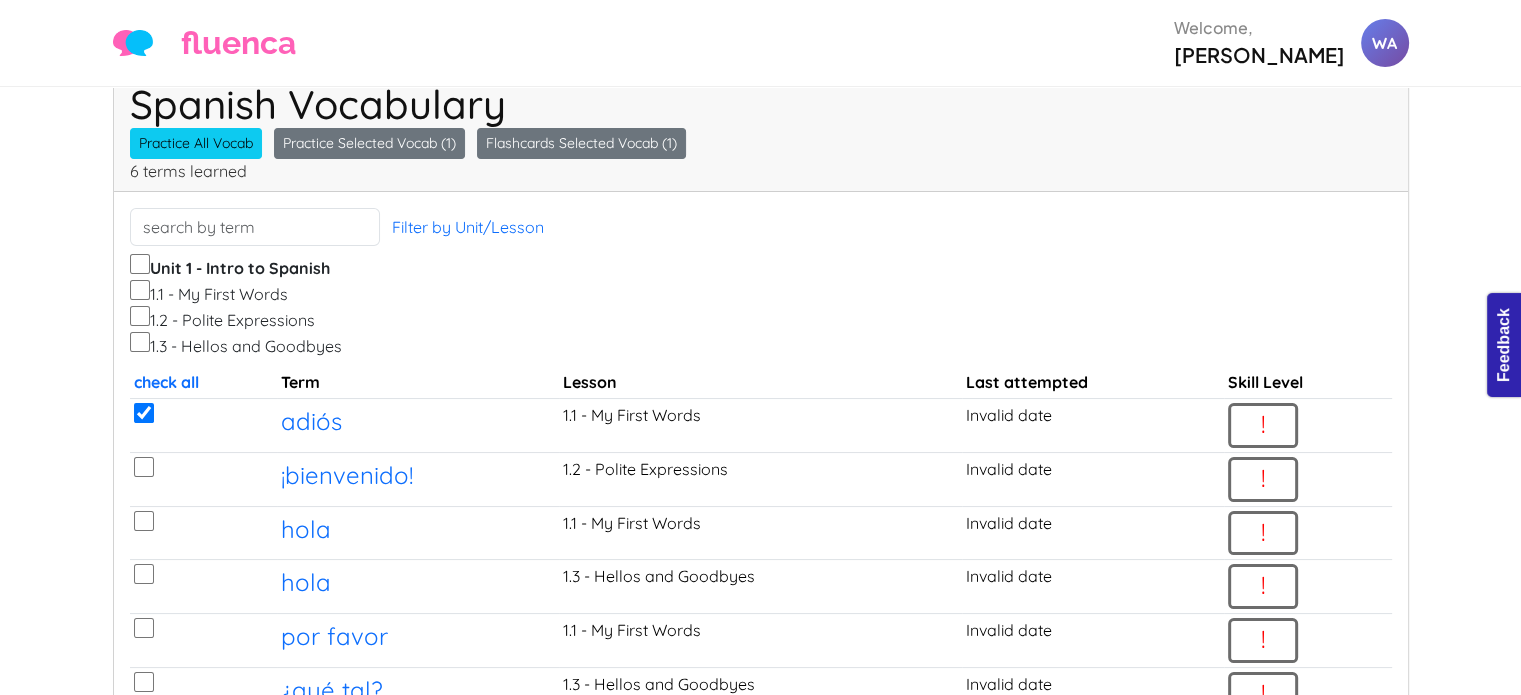 drag, startPoint x: 318, startPoint y: 237, endPoint x: 152, endPoint y: 242, distance: 166.07529 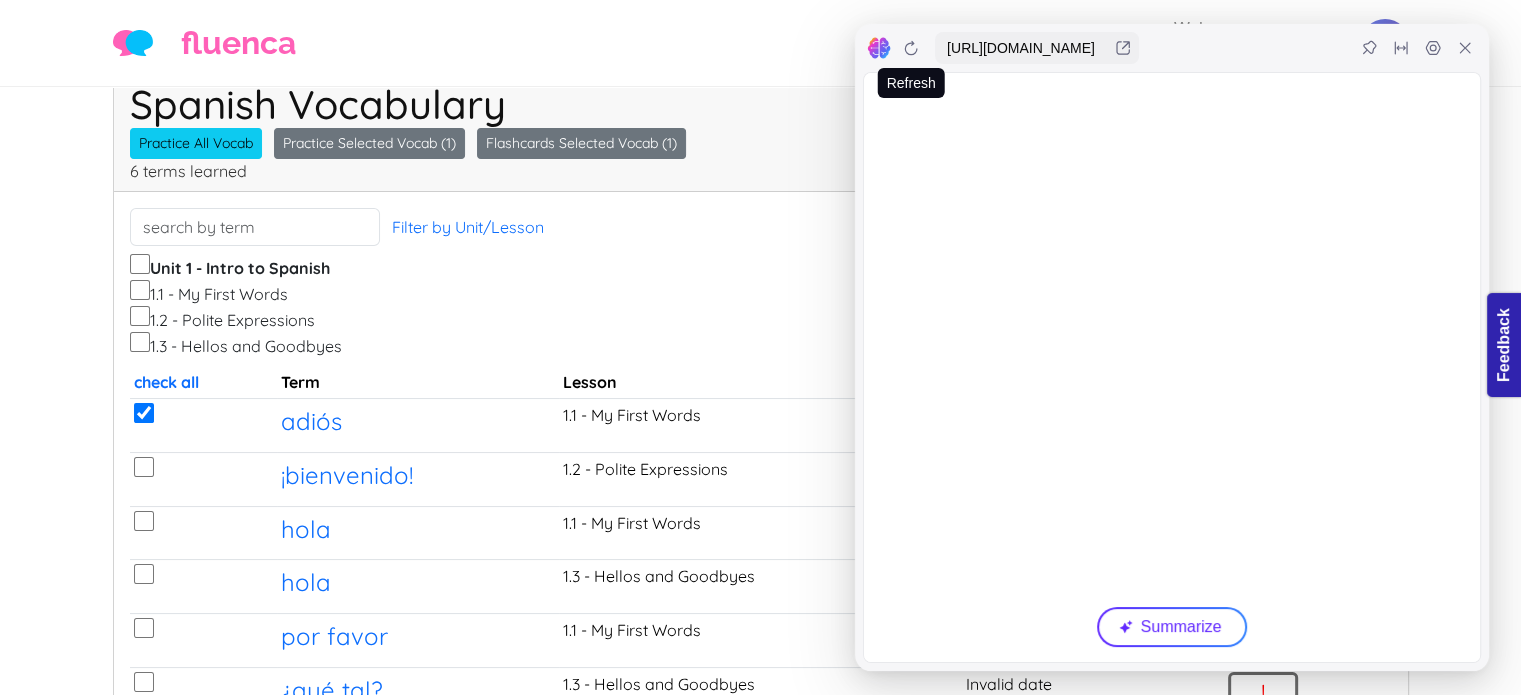 click 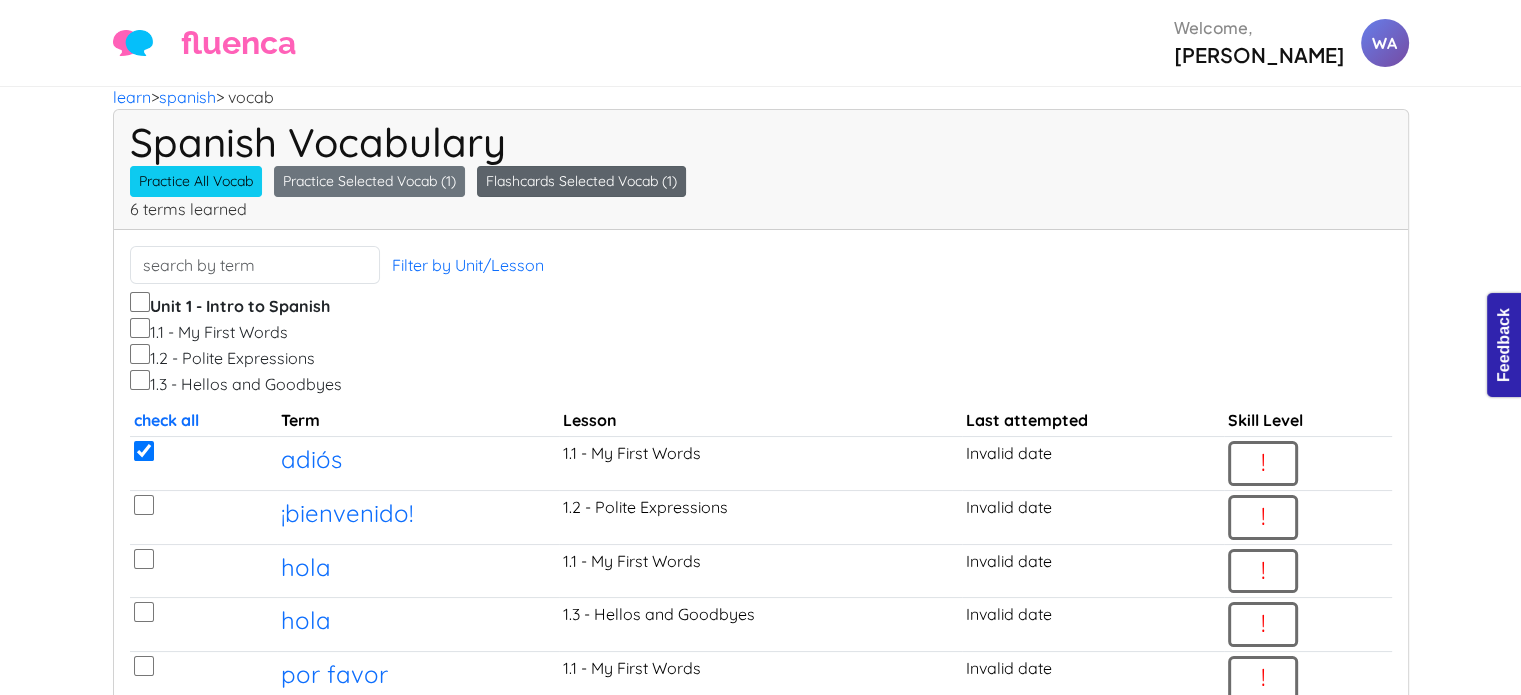 scroll, scrollTop: 0, scrollLeft: 0, axis: both 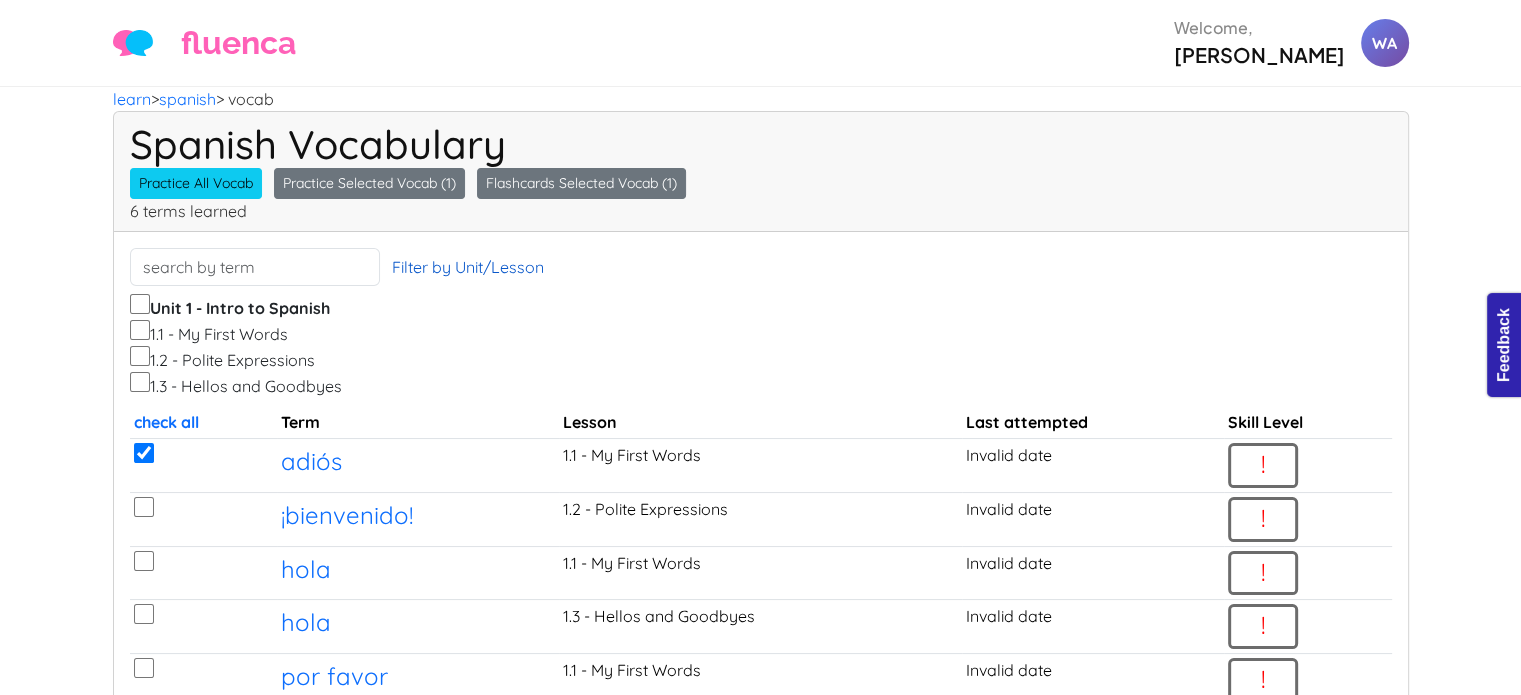 click on "Filter by Unit/Lesson" at bounding box center [468, 267] 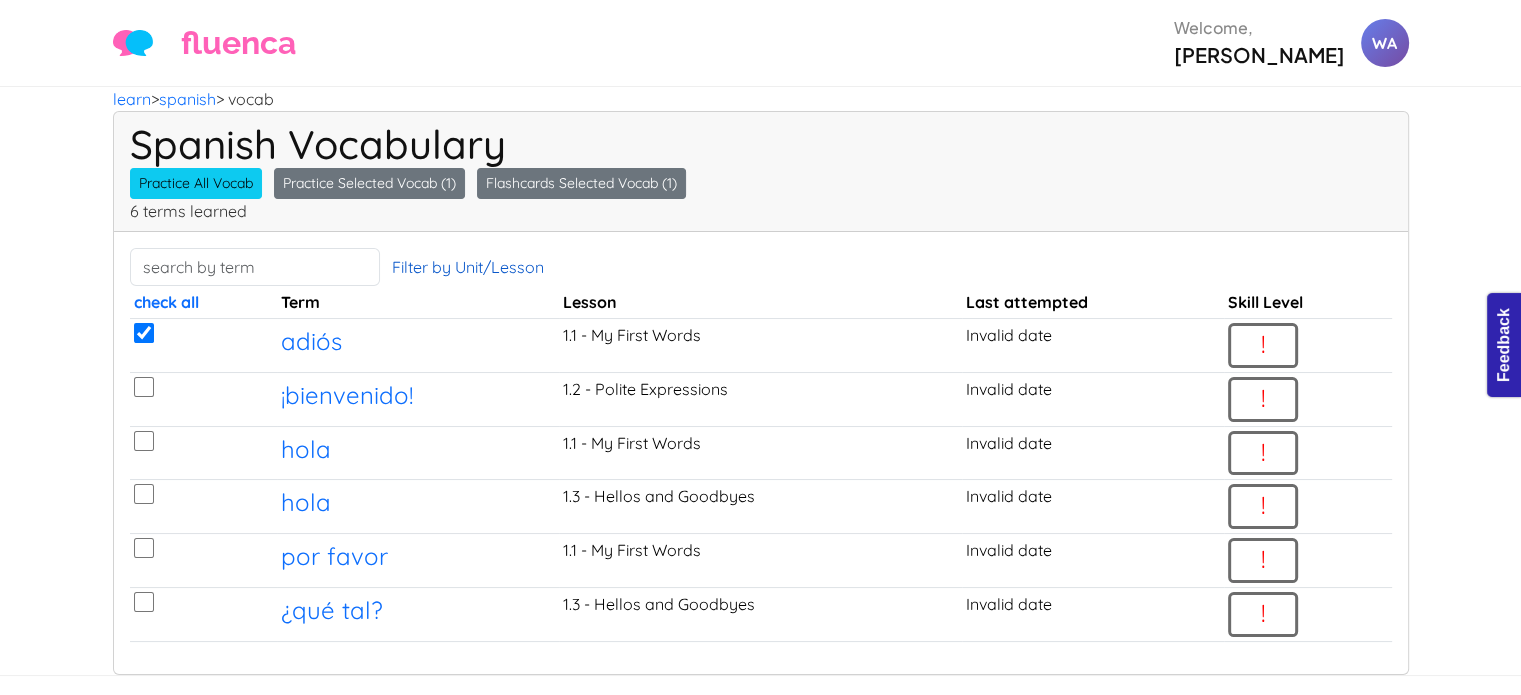 click on "Filter by Unit/Lesson" at bounding box center (468, 267) 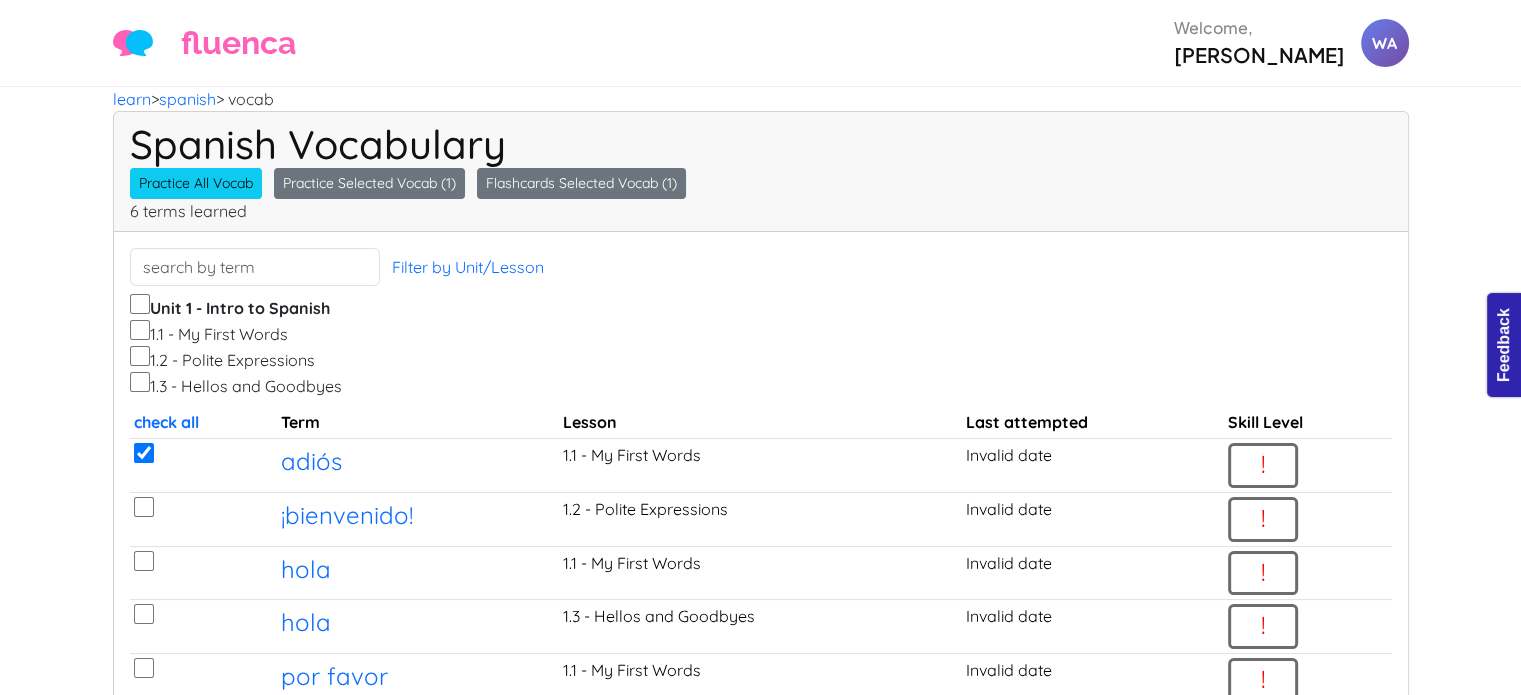 click on "1.1 - My First Words" at bounding box center [140, 330] 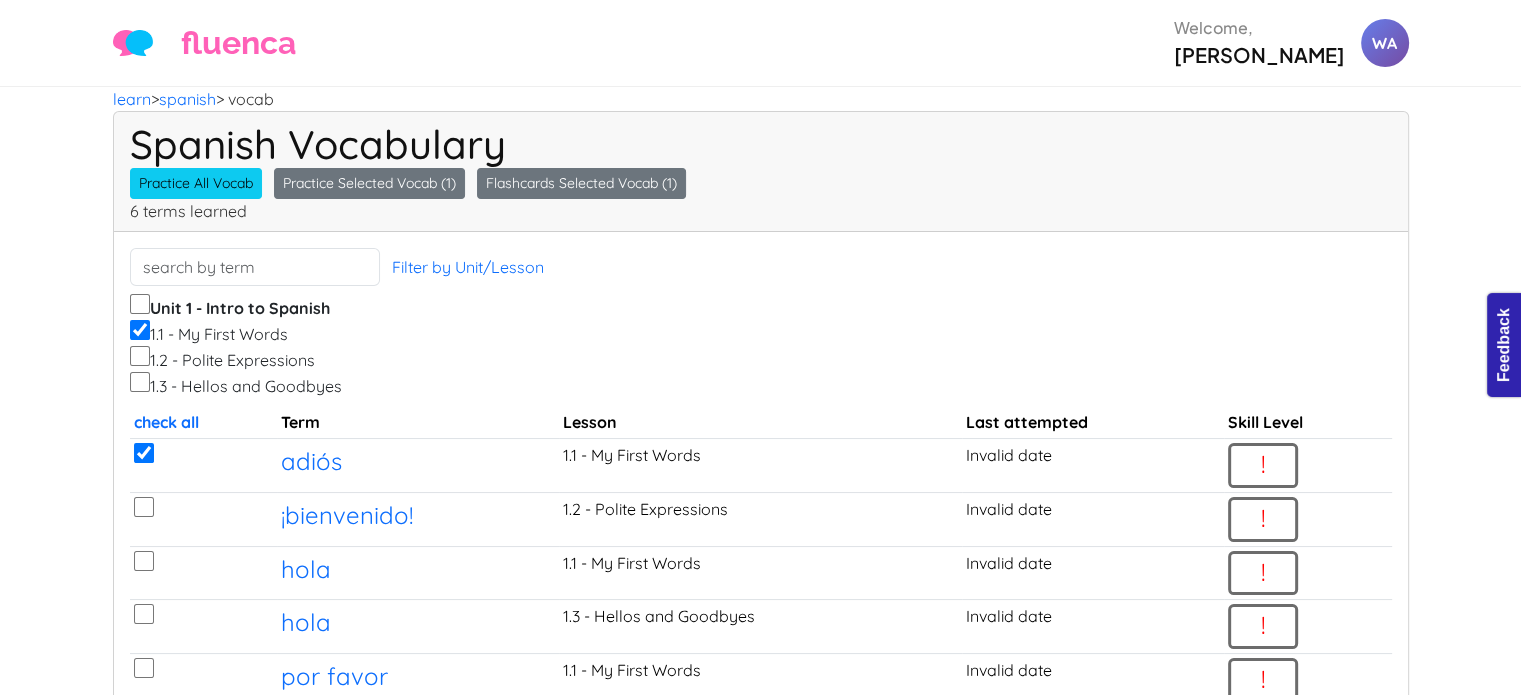 checkbox on "false" 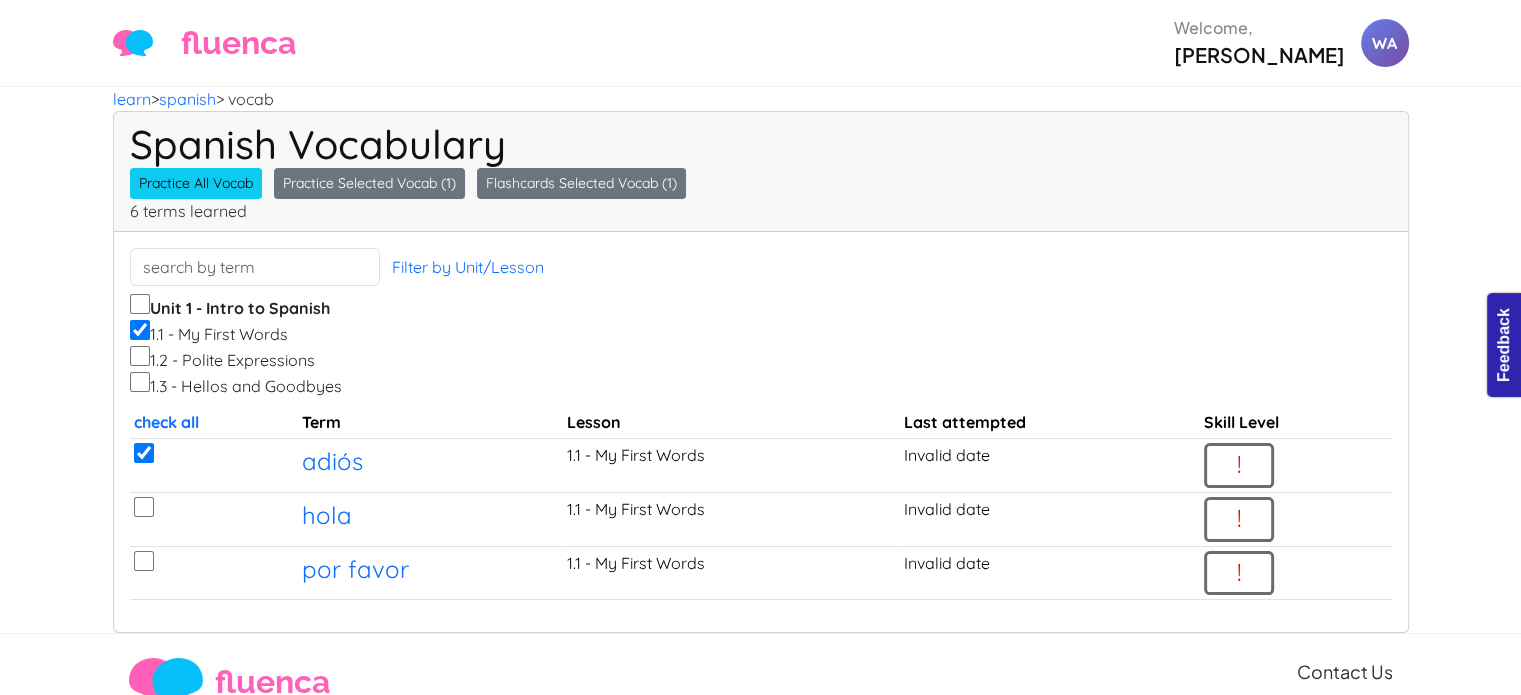 click on "1.1 - My First Words" at bounding box center [140, 330] 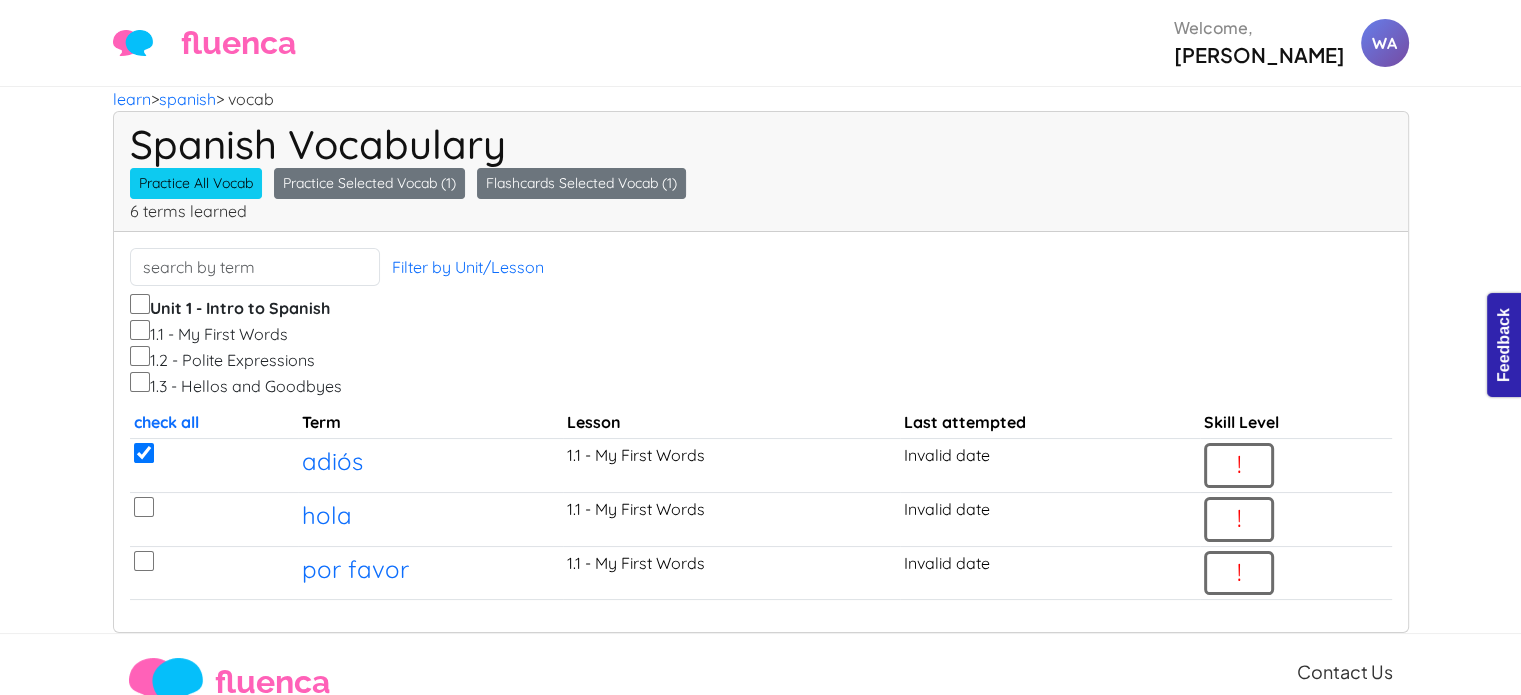 checkbox on "false" 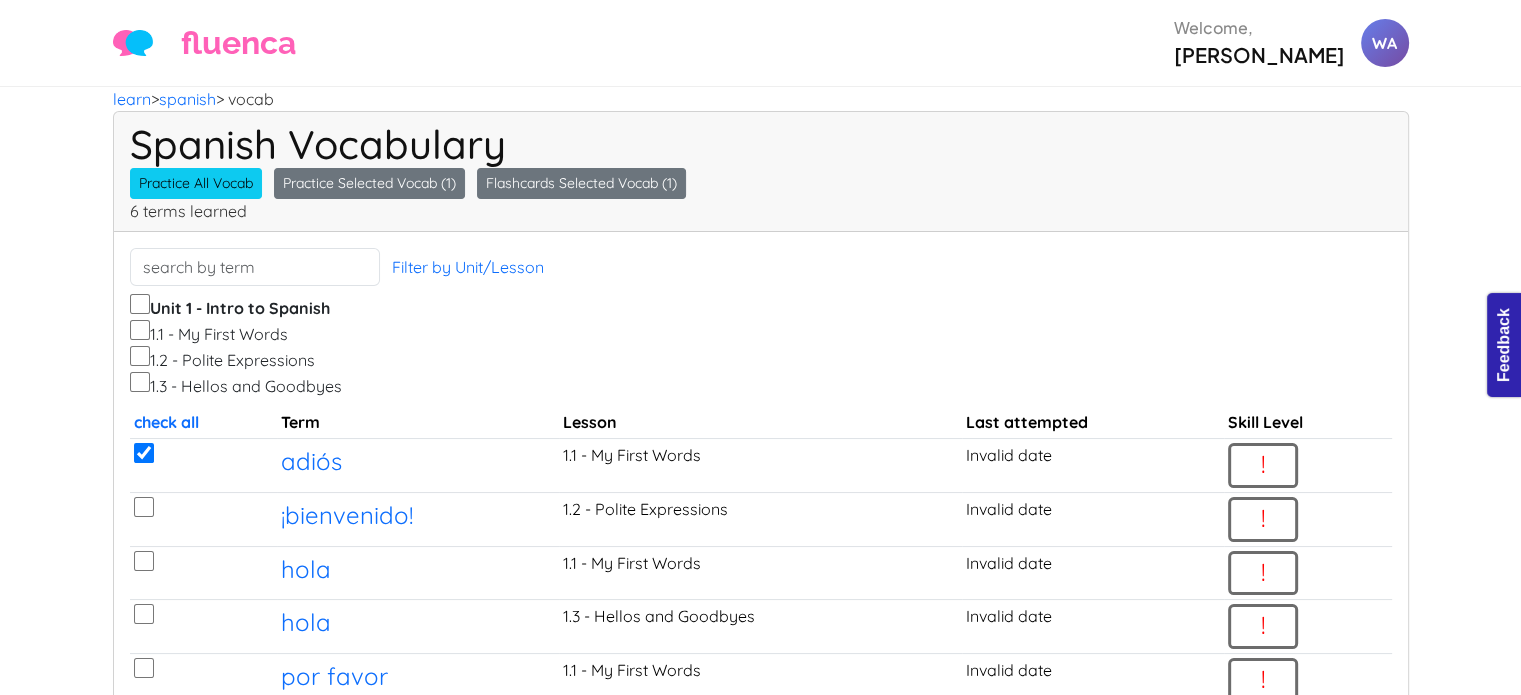 click on "1.1 - My First Words" at bounding box center (140, 330) 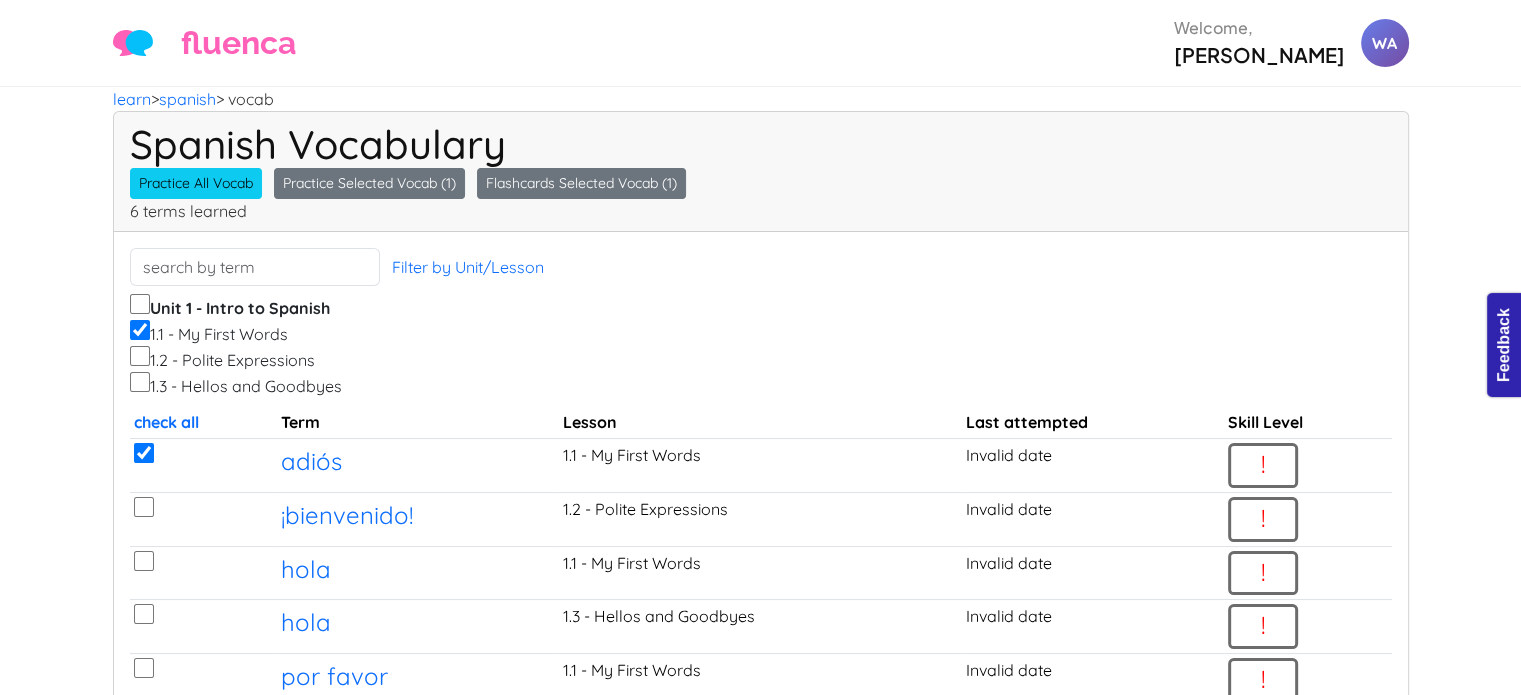checkbox on "false" 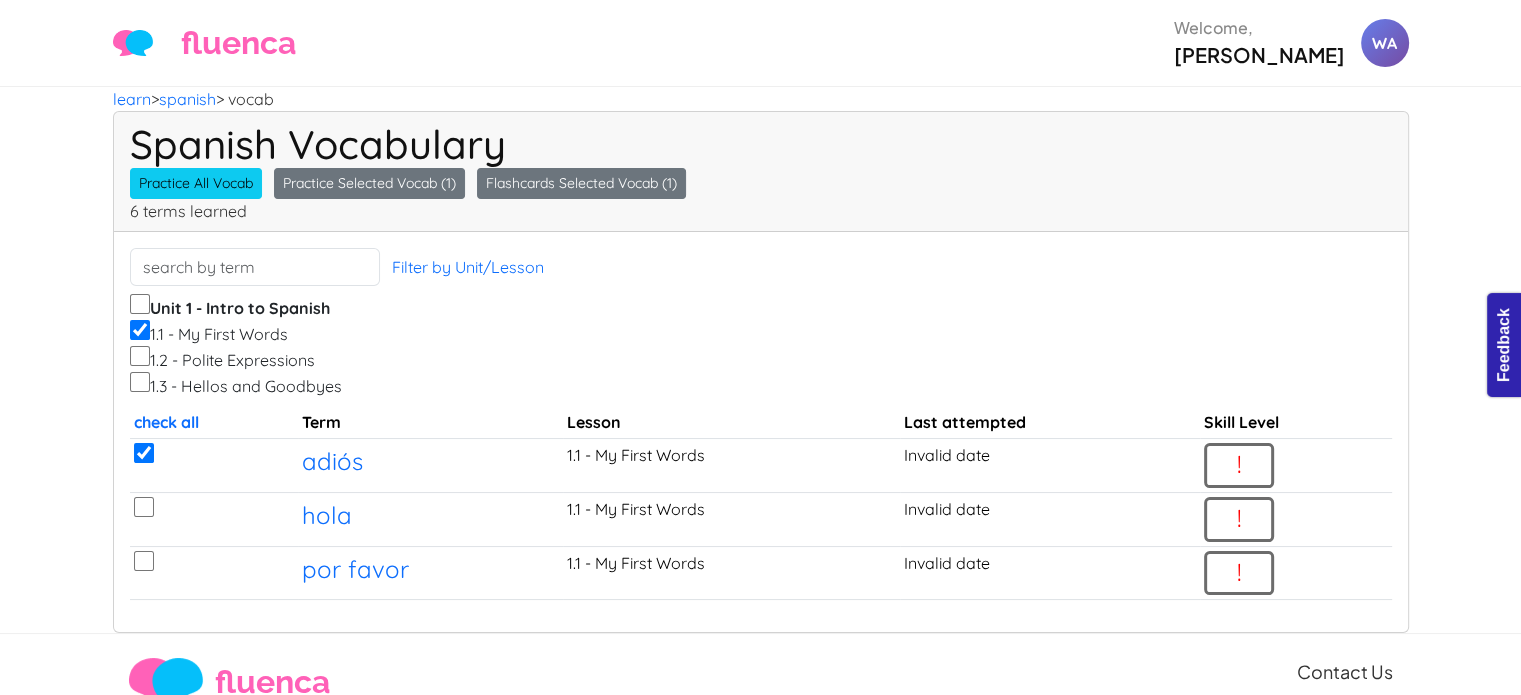 click at bounding box center [144, 453] 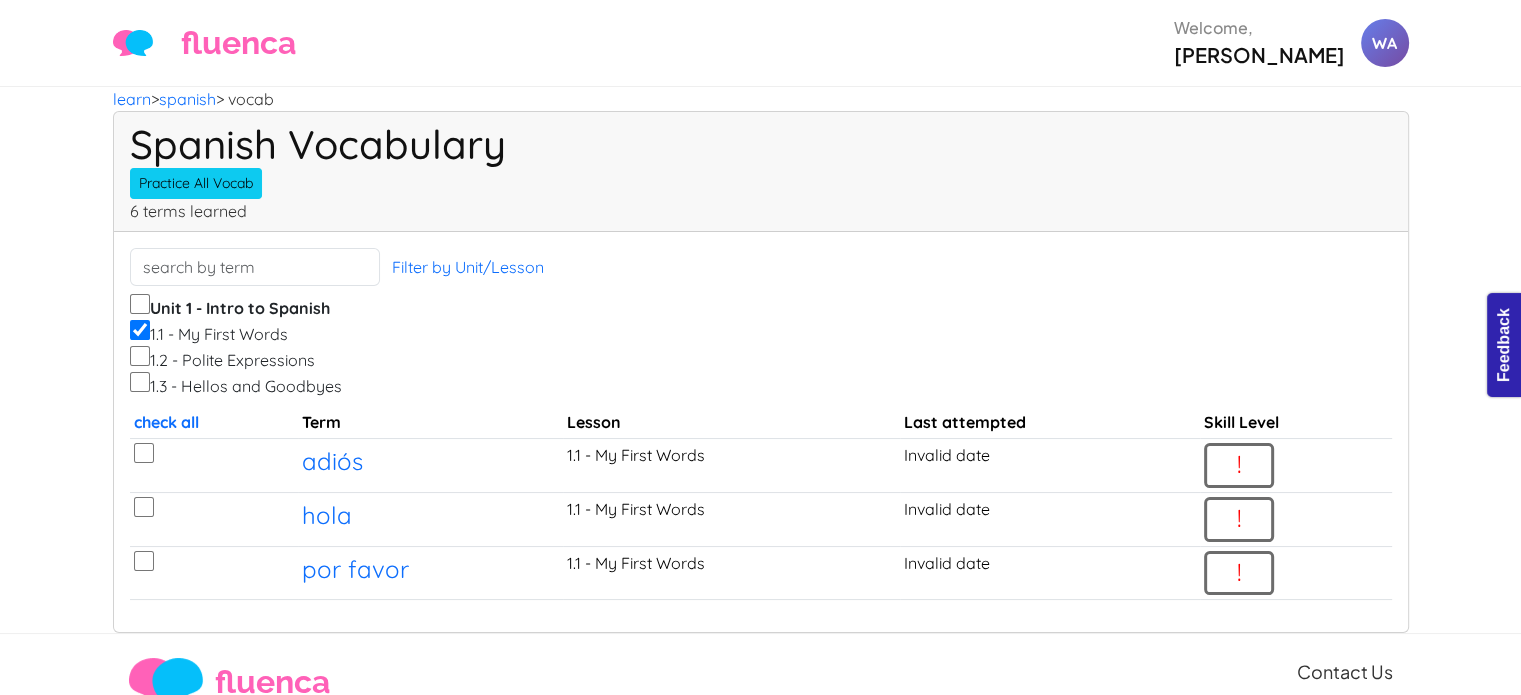 click on "1.3 - Hellos and Goodbyes" at bounding box center [140, 382] 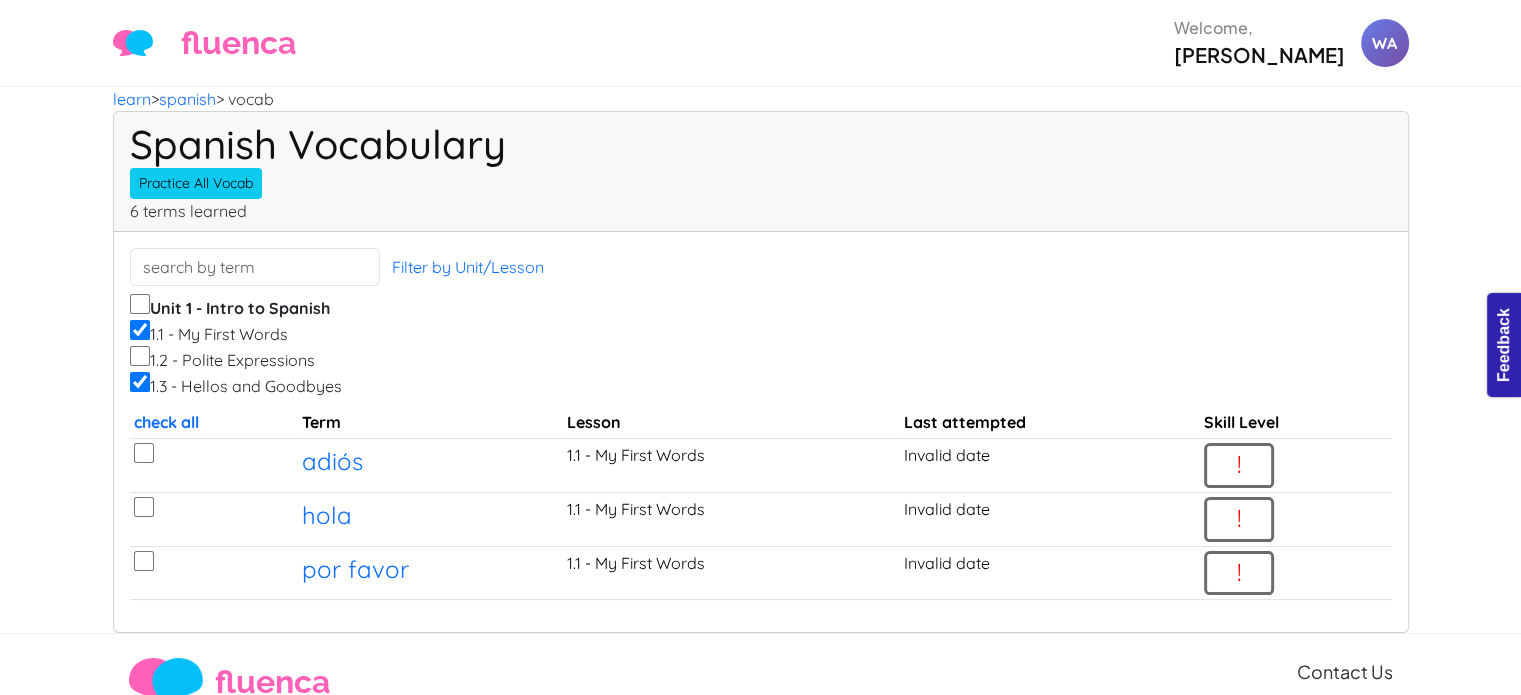 checkbox on "false" 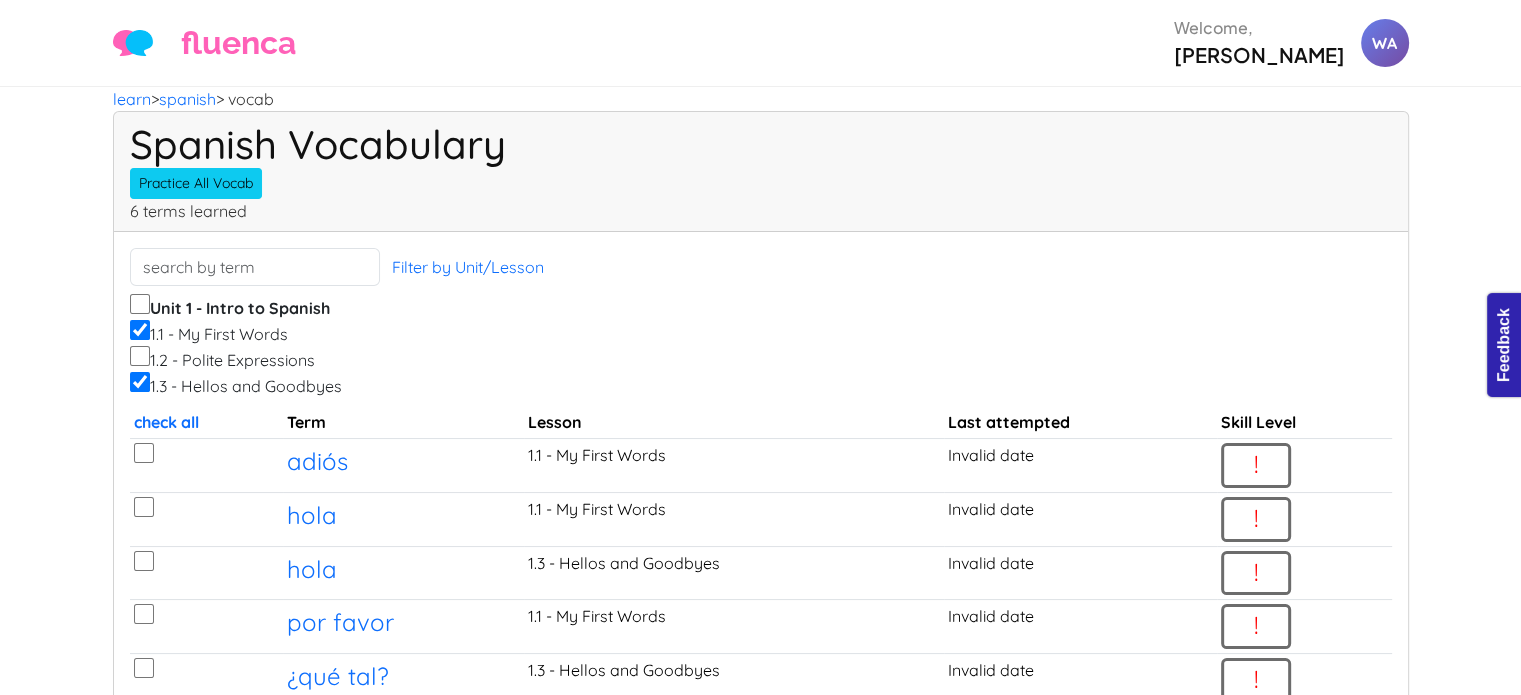 click on "1.2 - Polite Expressions" at bounding box center (140, 356) 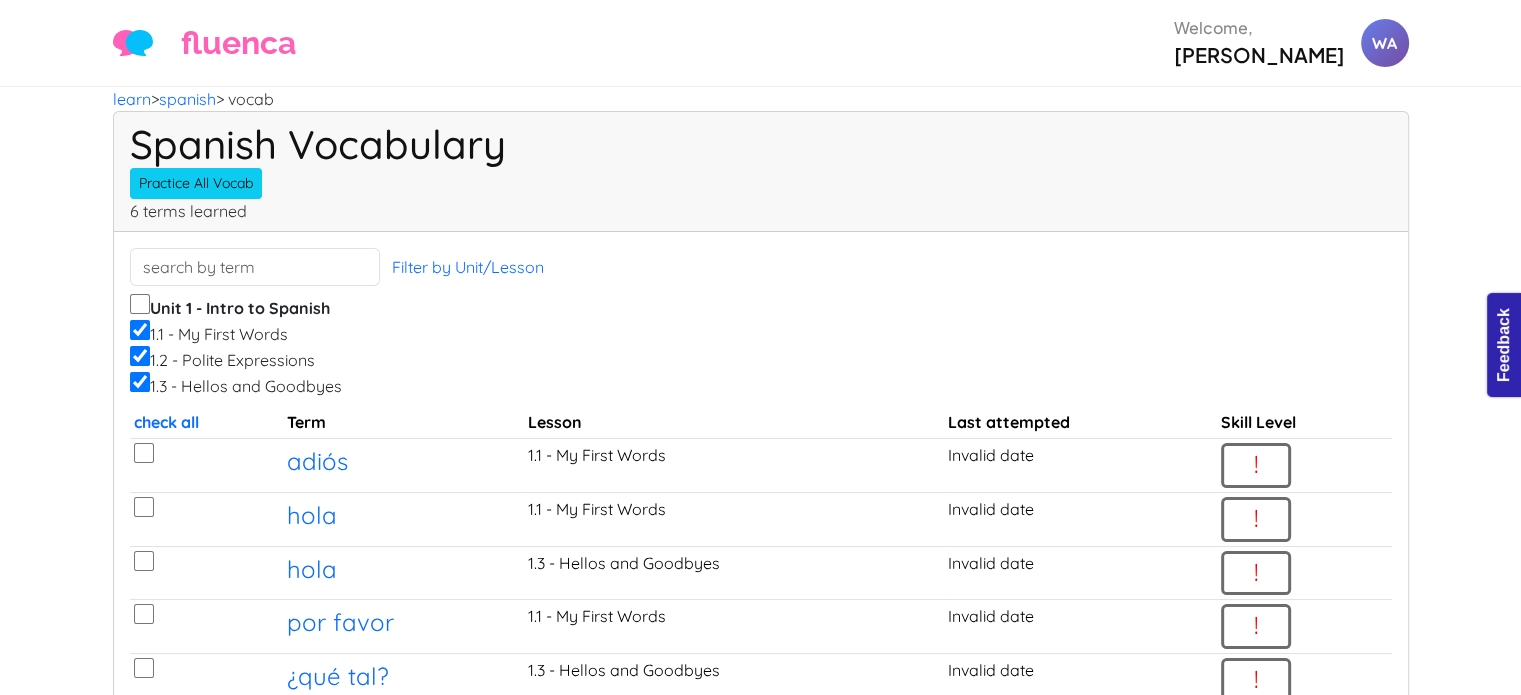 checkbox on "false" 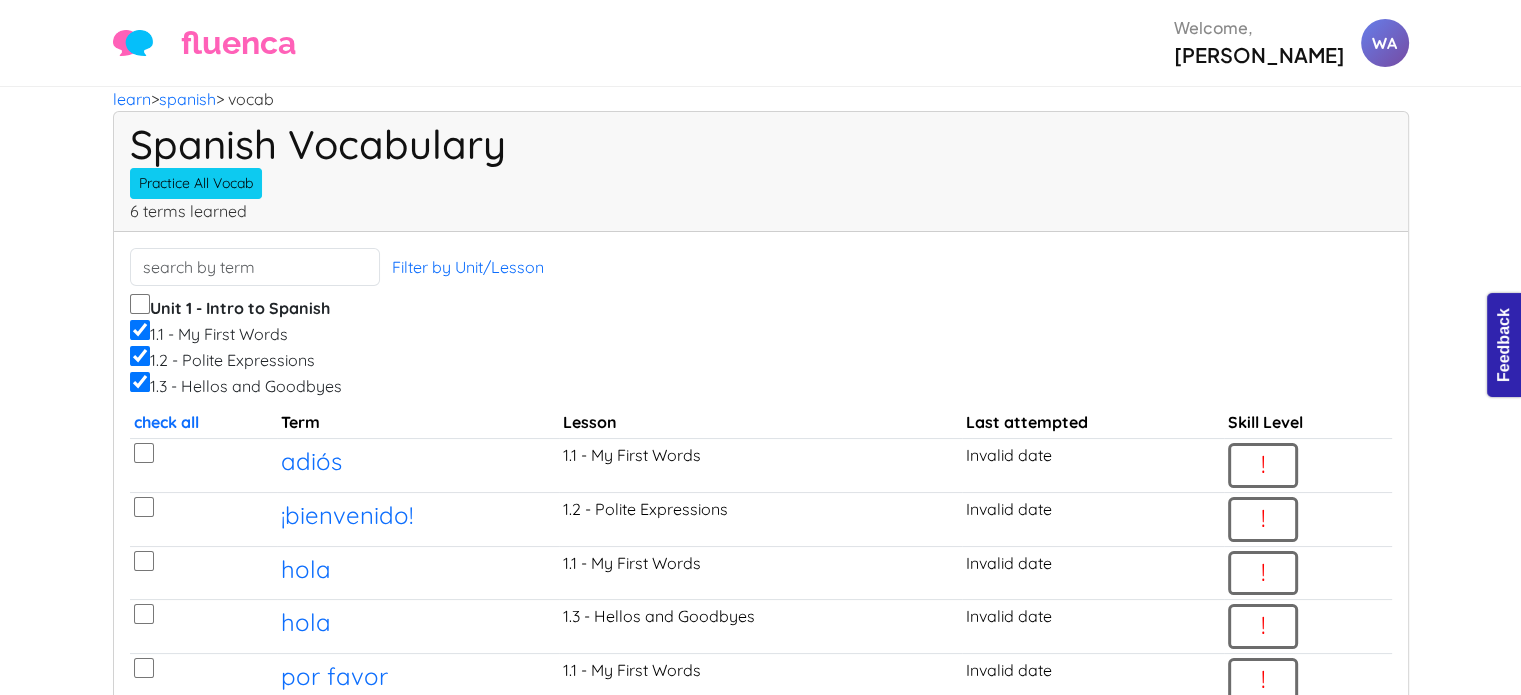 click on "Unit 1 - Intro to Spanish" at bounding box center [230, 307] 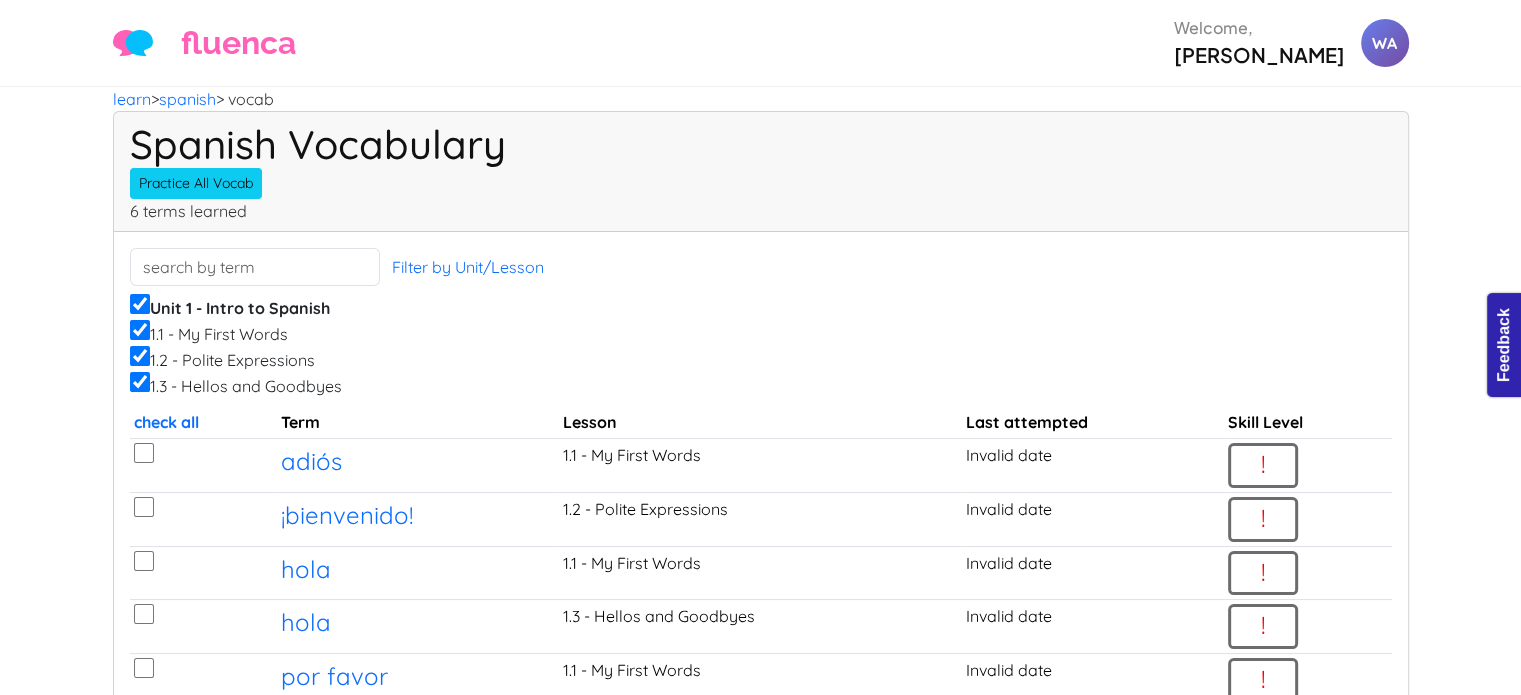 click on "1.1 - My First Words" at bounding box center [140, 330] 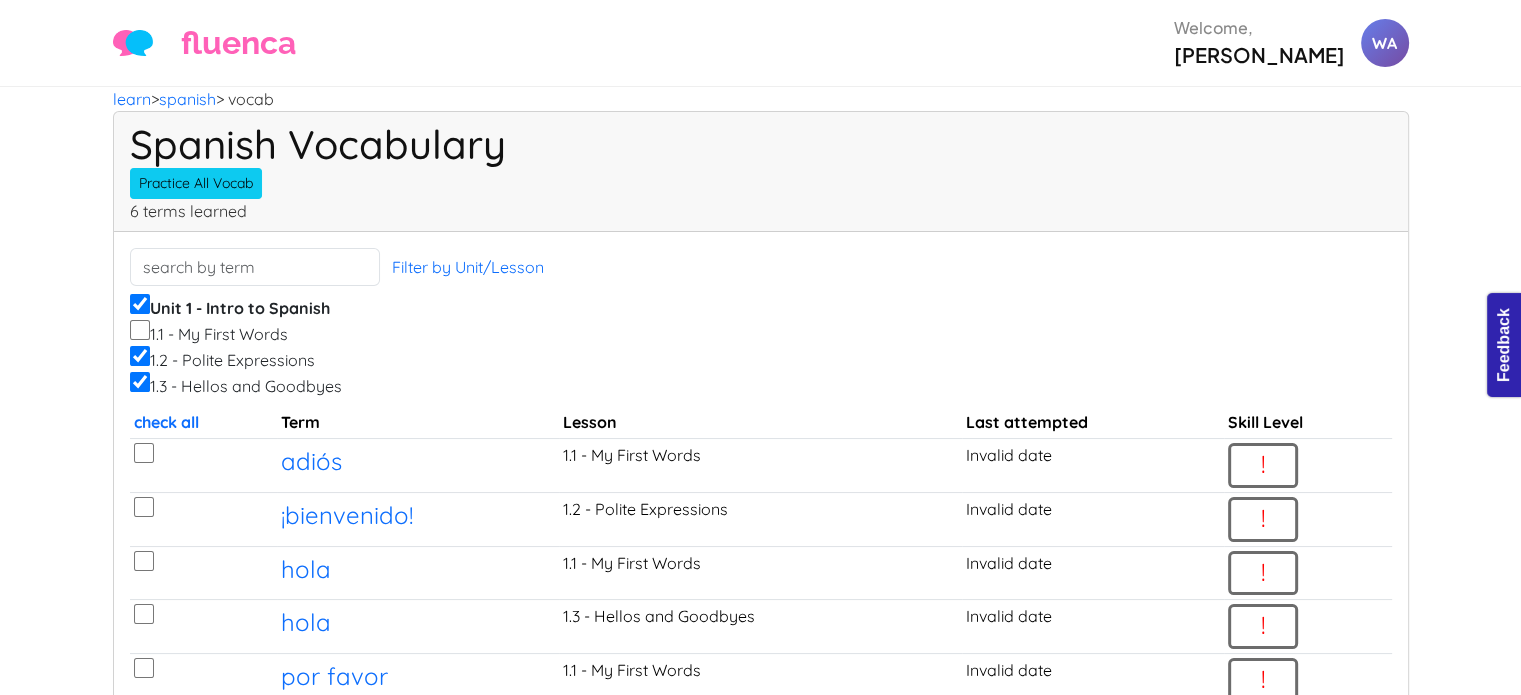 click on "Unit 1 - Intro to Spanish" at bounding box center [140, 304] 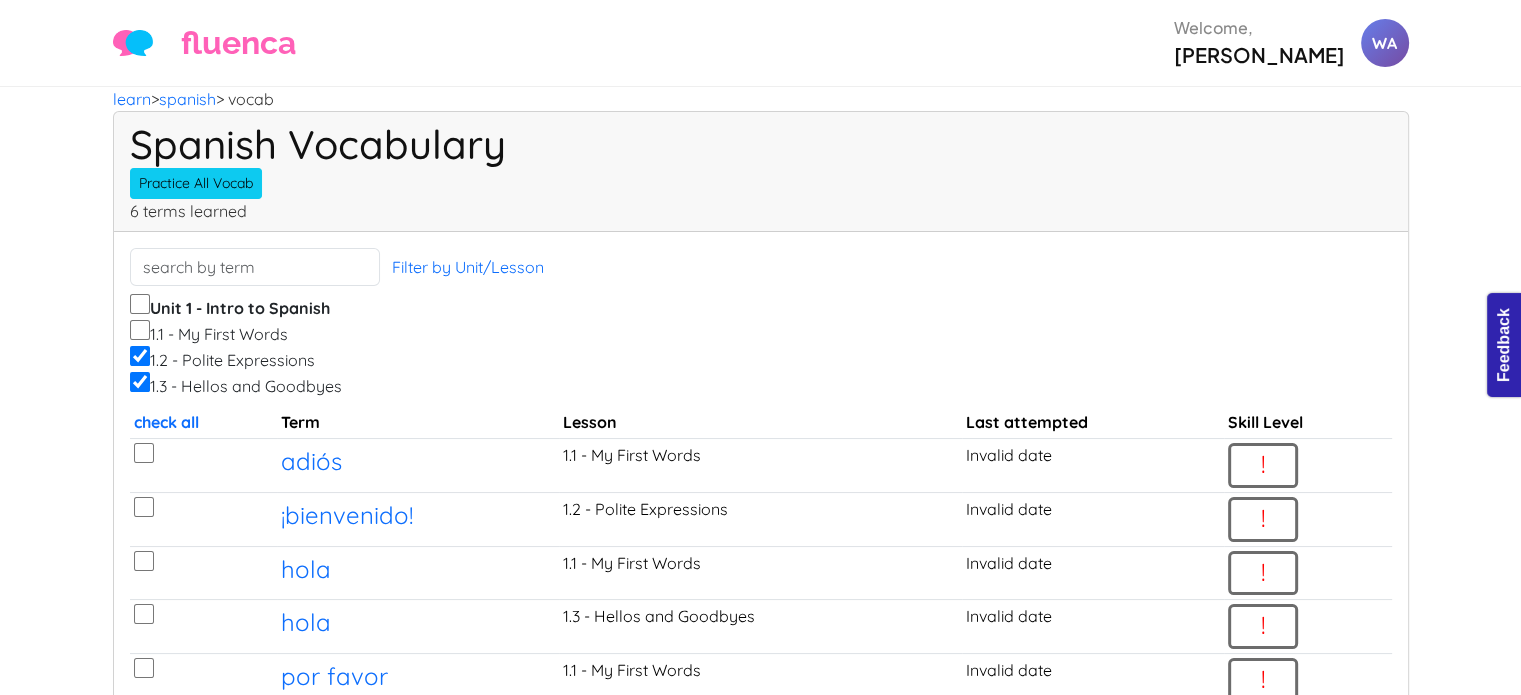 checkbox on "false" 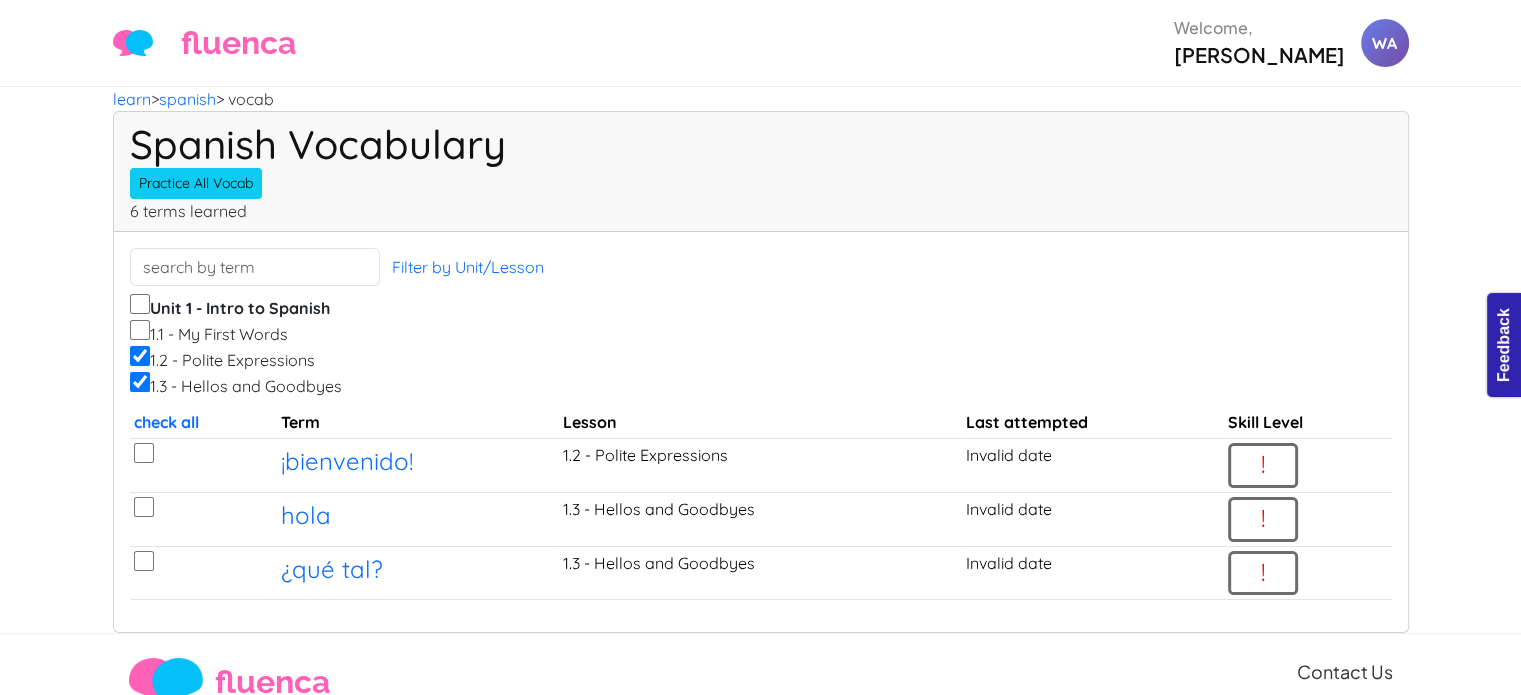 click on "1.2 - Polite Expressions" at bounding box center (140, 356) 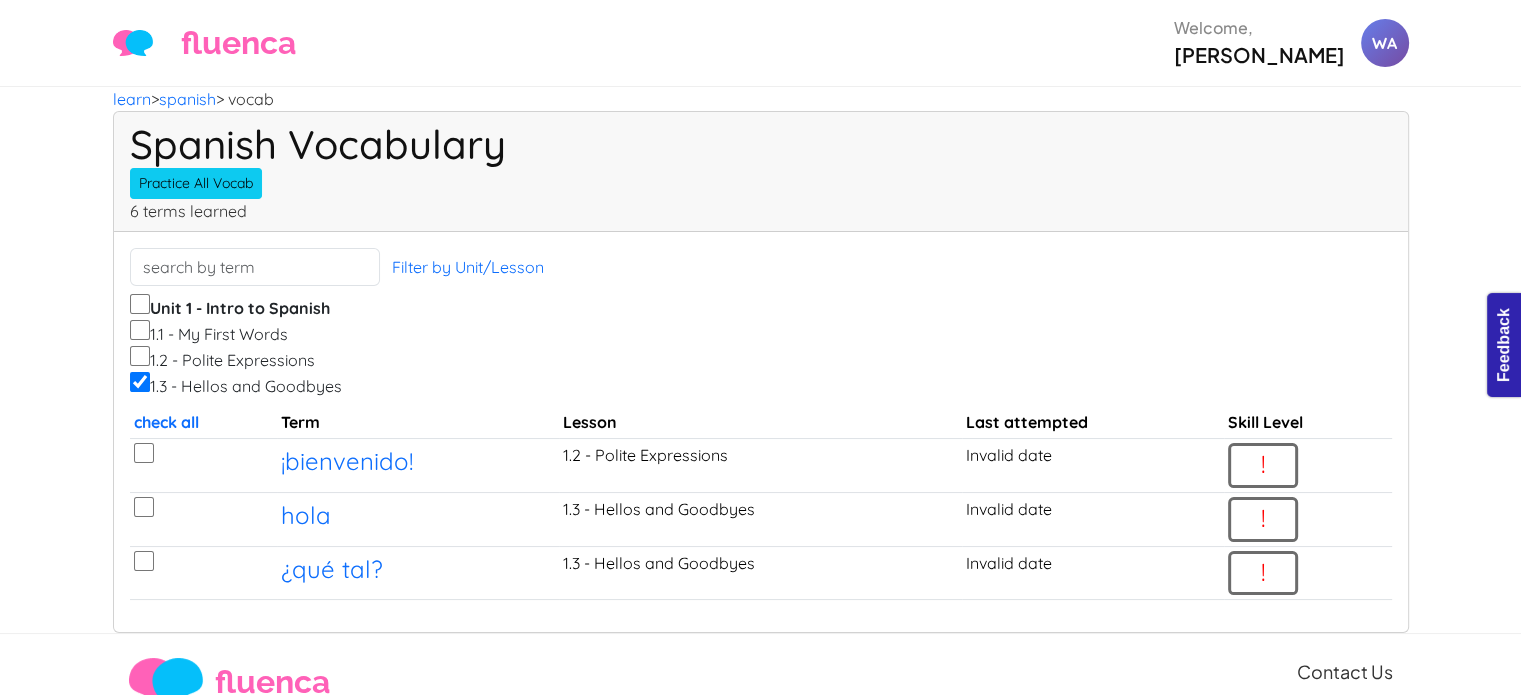 checkbox on "false" 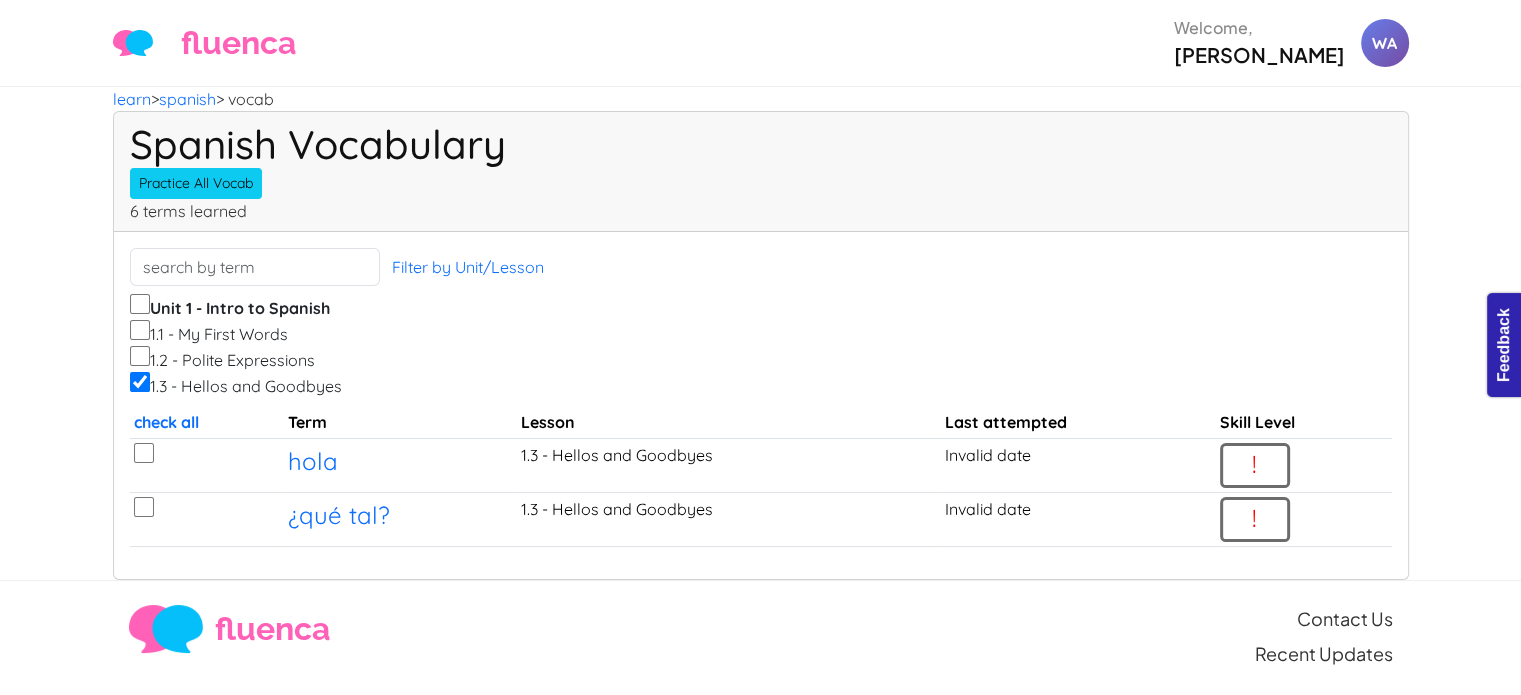 click on "1.3 - Hellos and Goodbyes" at bounding box center [140, 382] 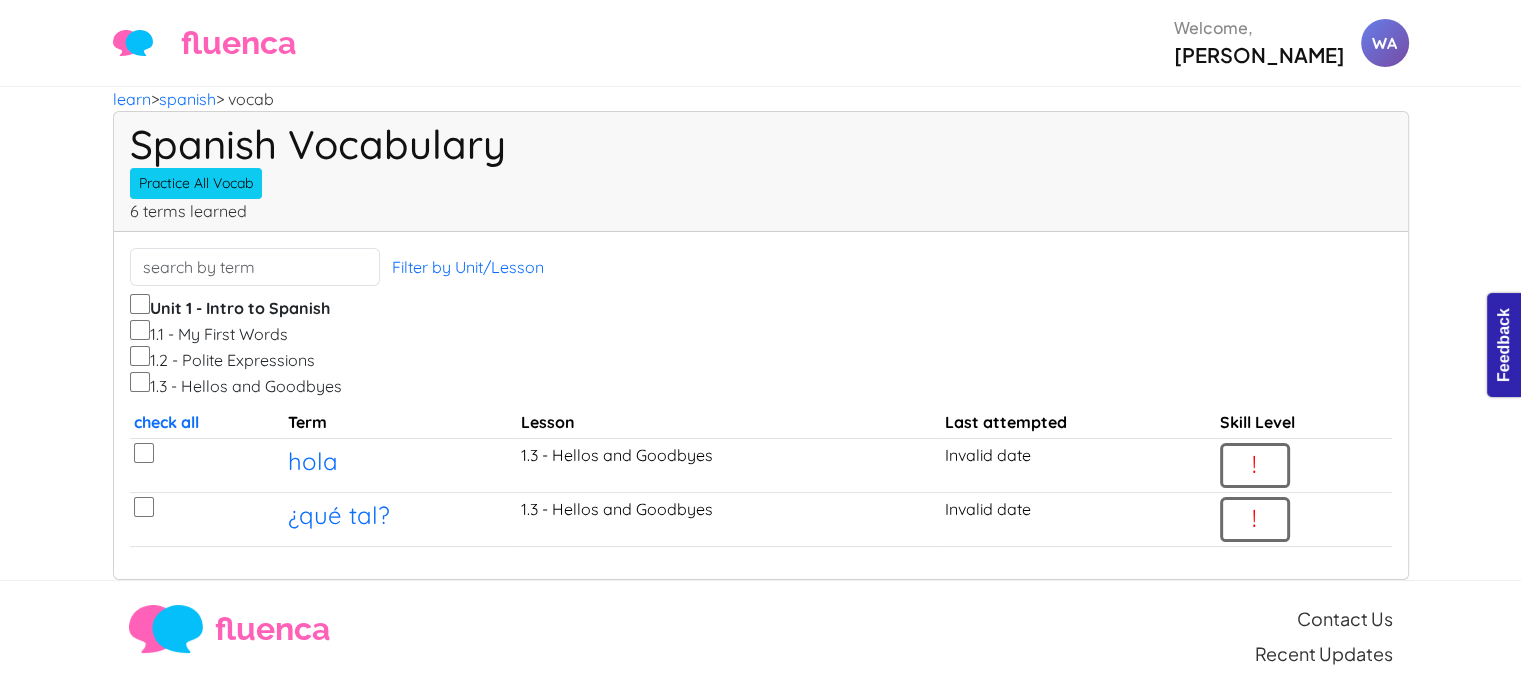 checkbox on "false" 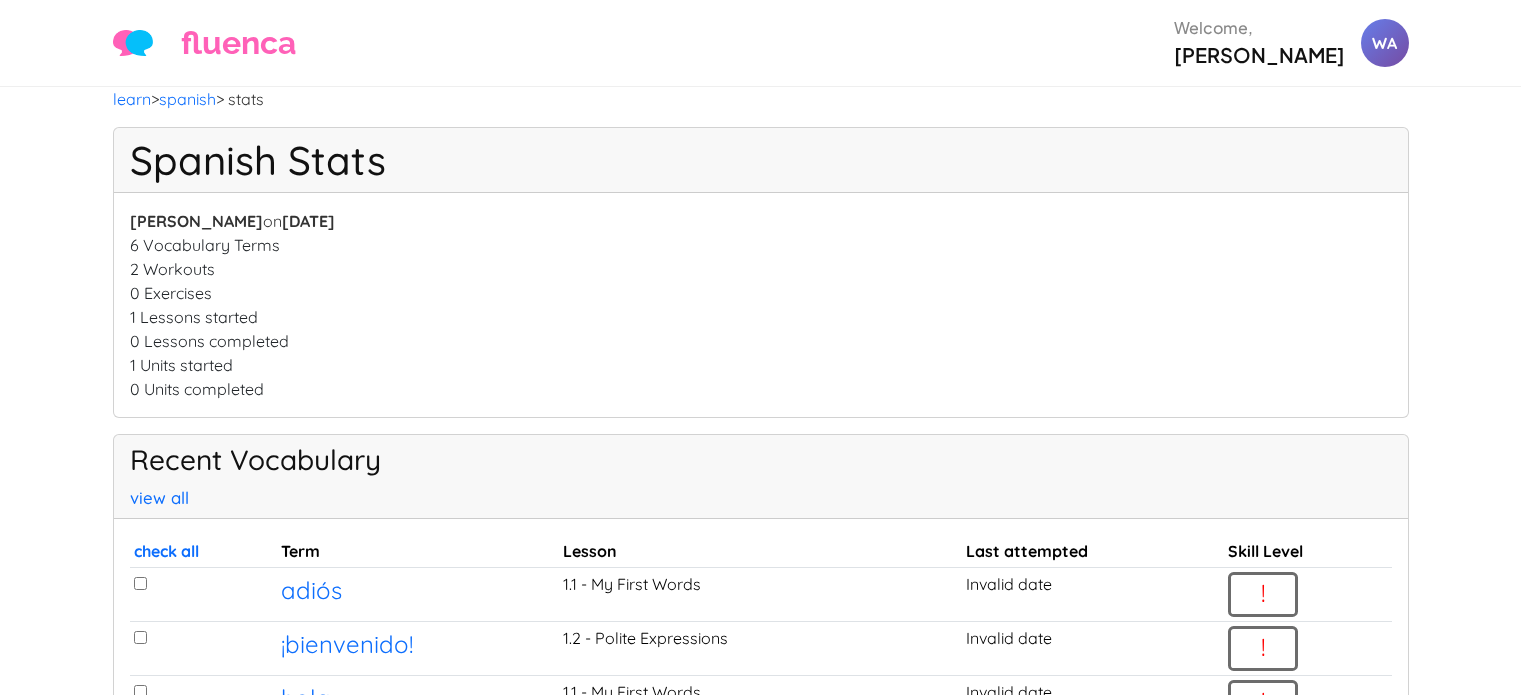 scroll, scrollTop: 0, scrollLeft: 0, axis: both 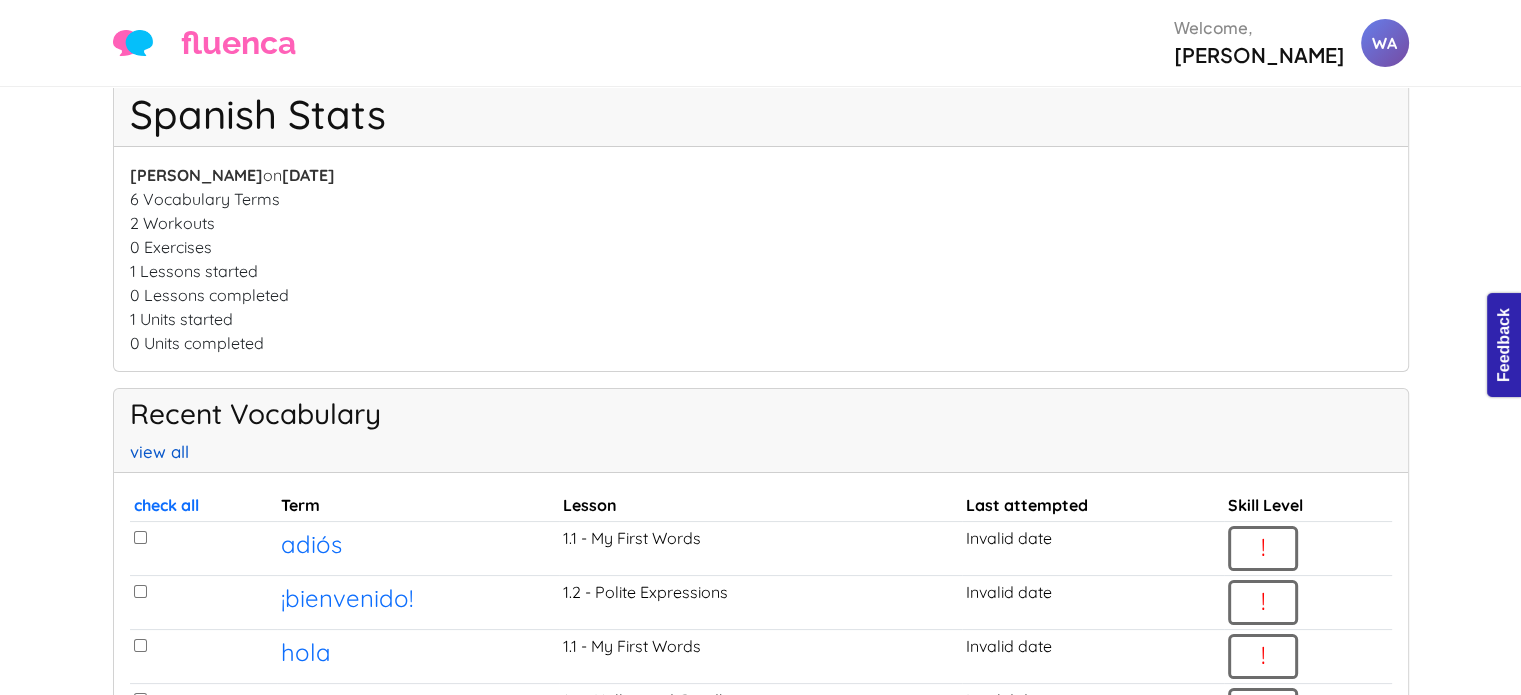 click on "view all" at bounding box center (159, 451) 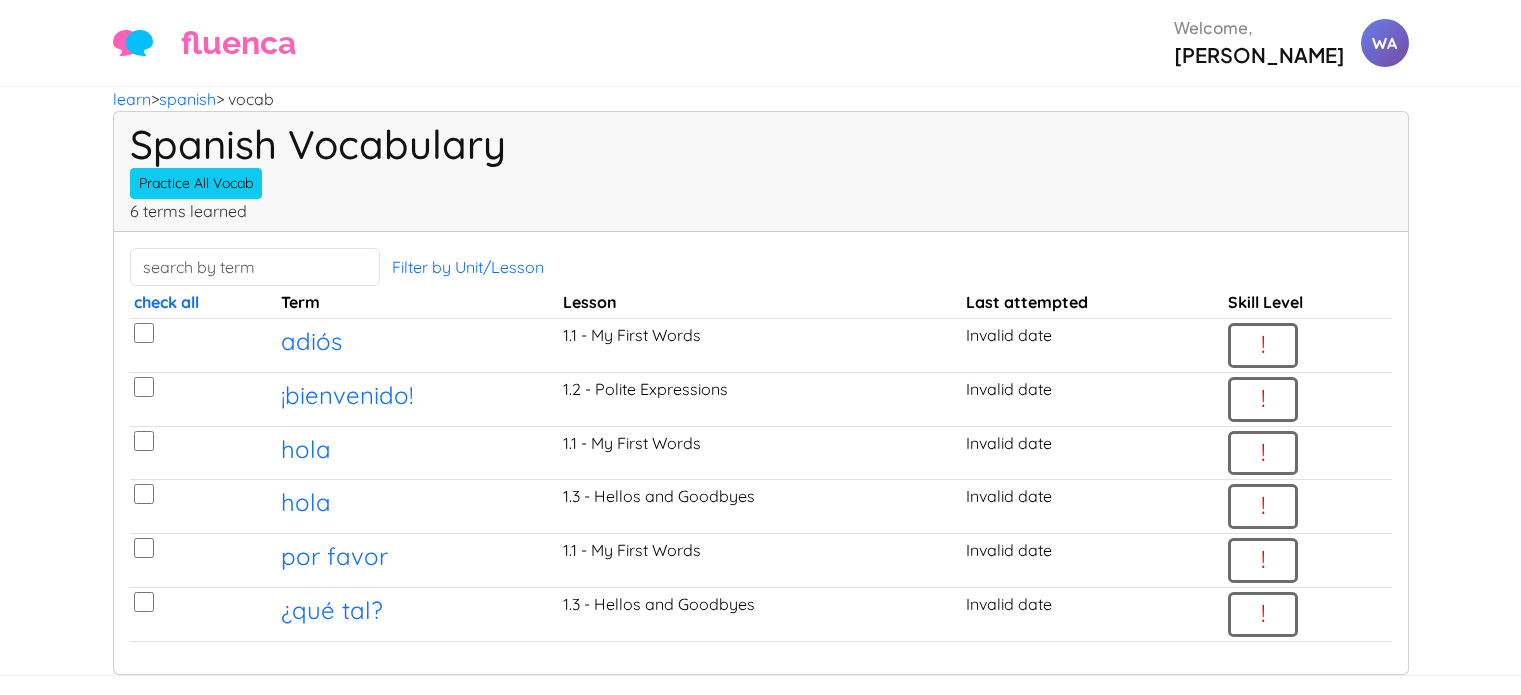 scroll, scrollTop: 0, scrollLeft: 0, axis: both 